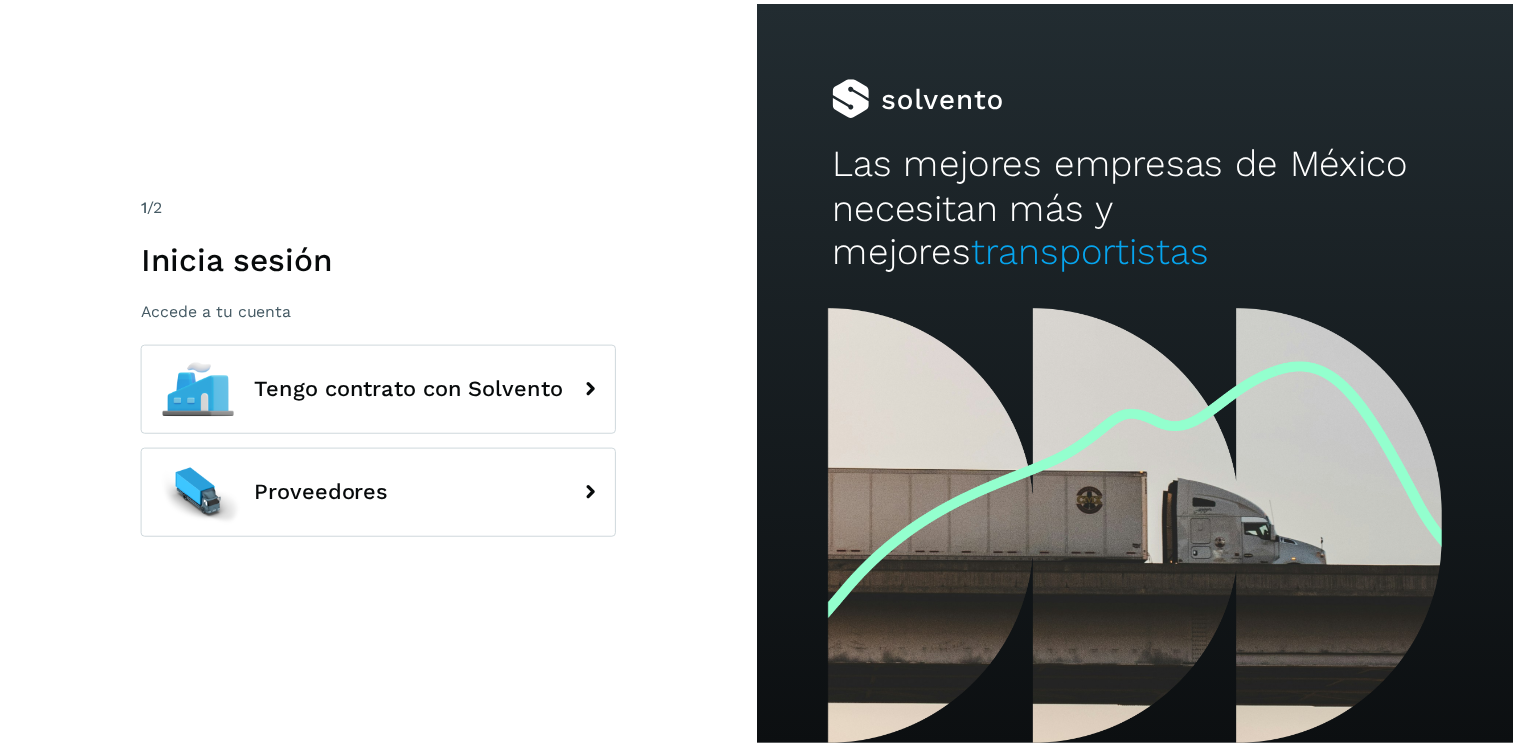 scroll, scrollTop: 0, scrollLeft: 0, axis: both 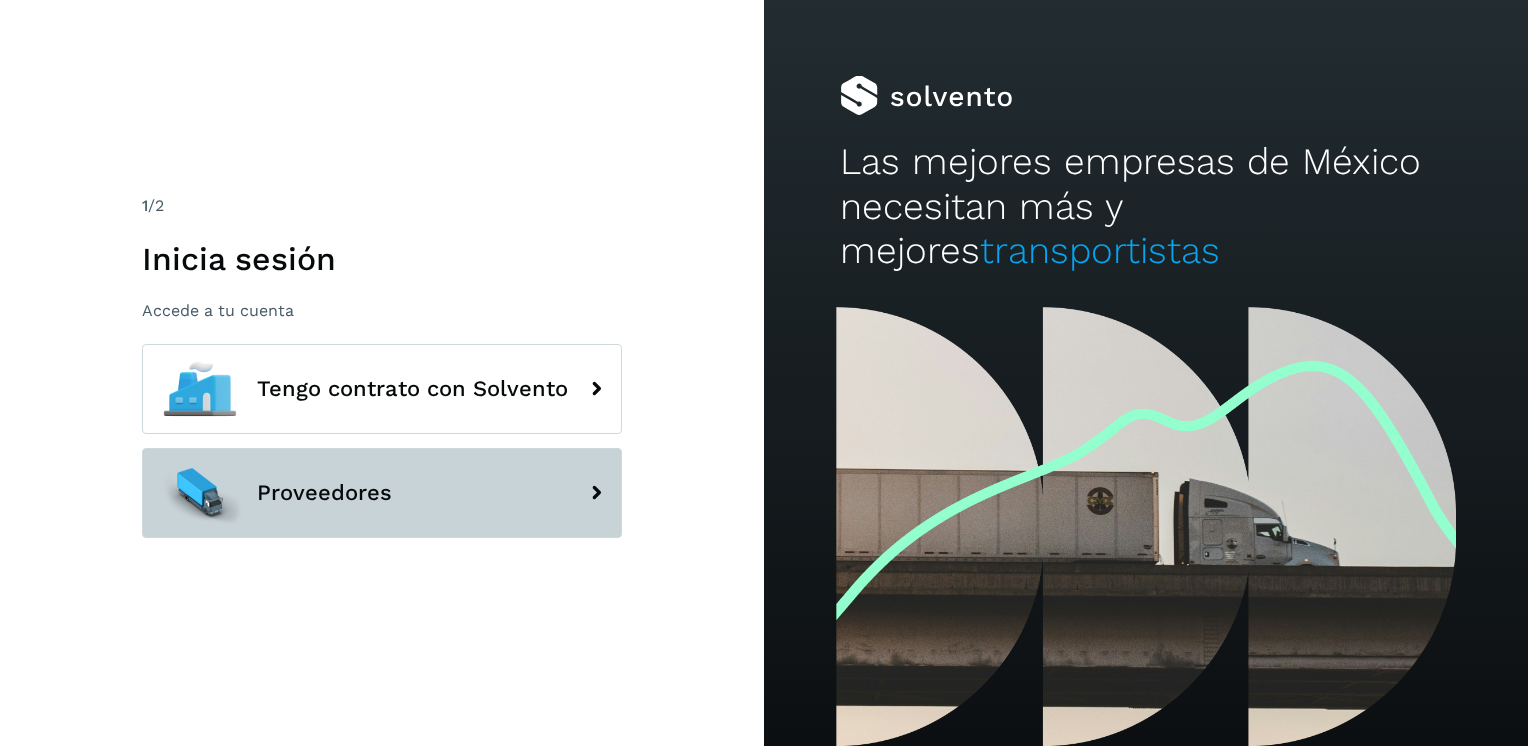 click on "Proveedores" at bounding box center [382, 493] 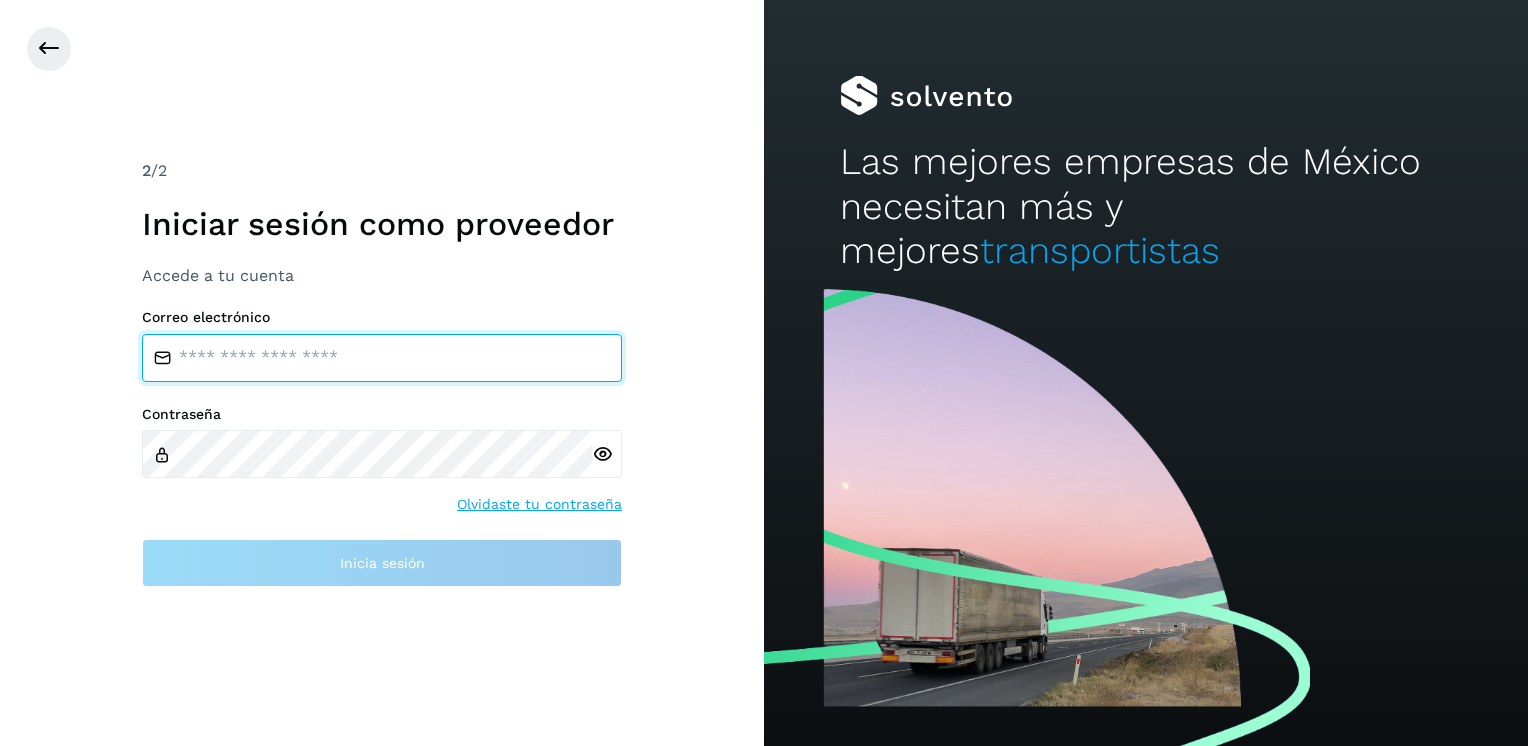 click at bounding box center (382, 358) 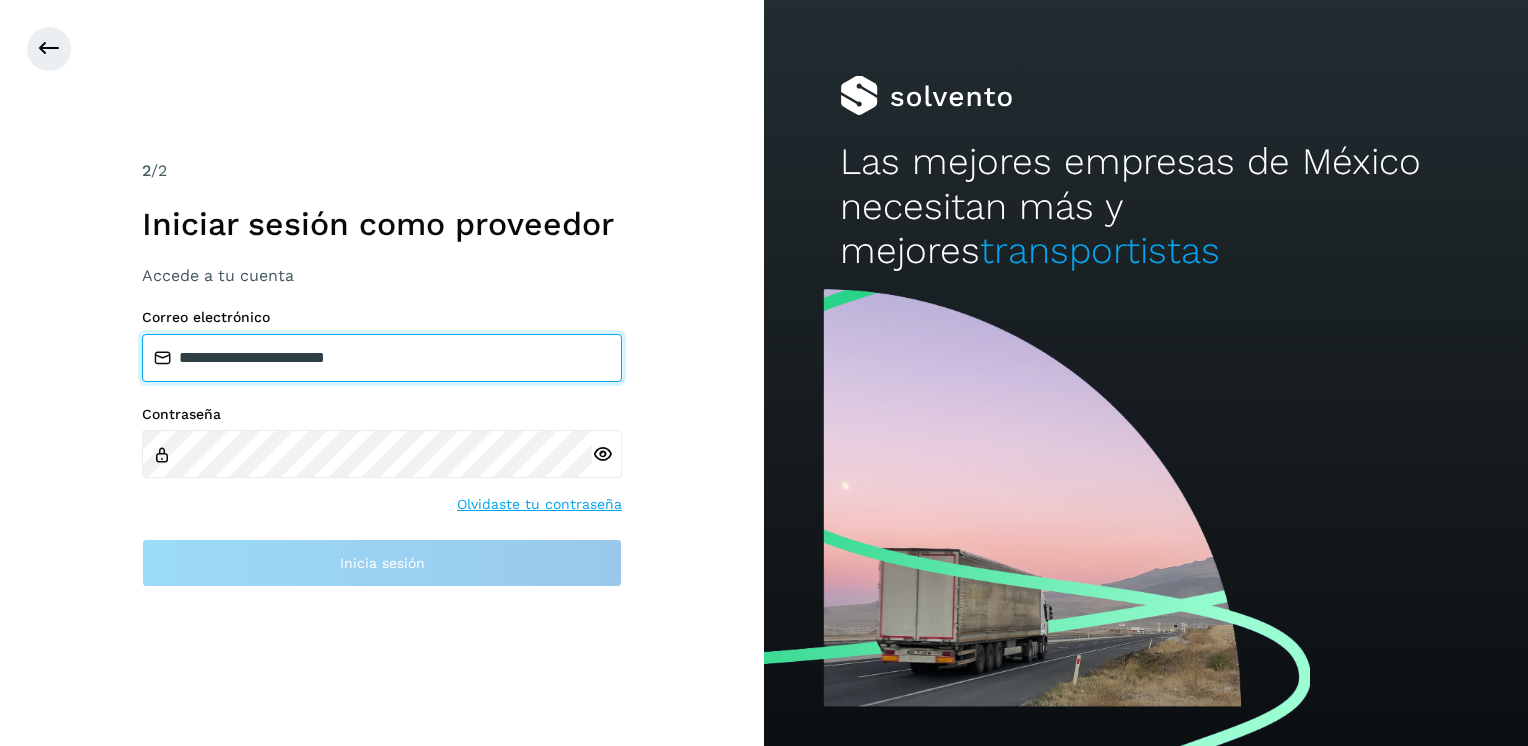 type on "**********" 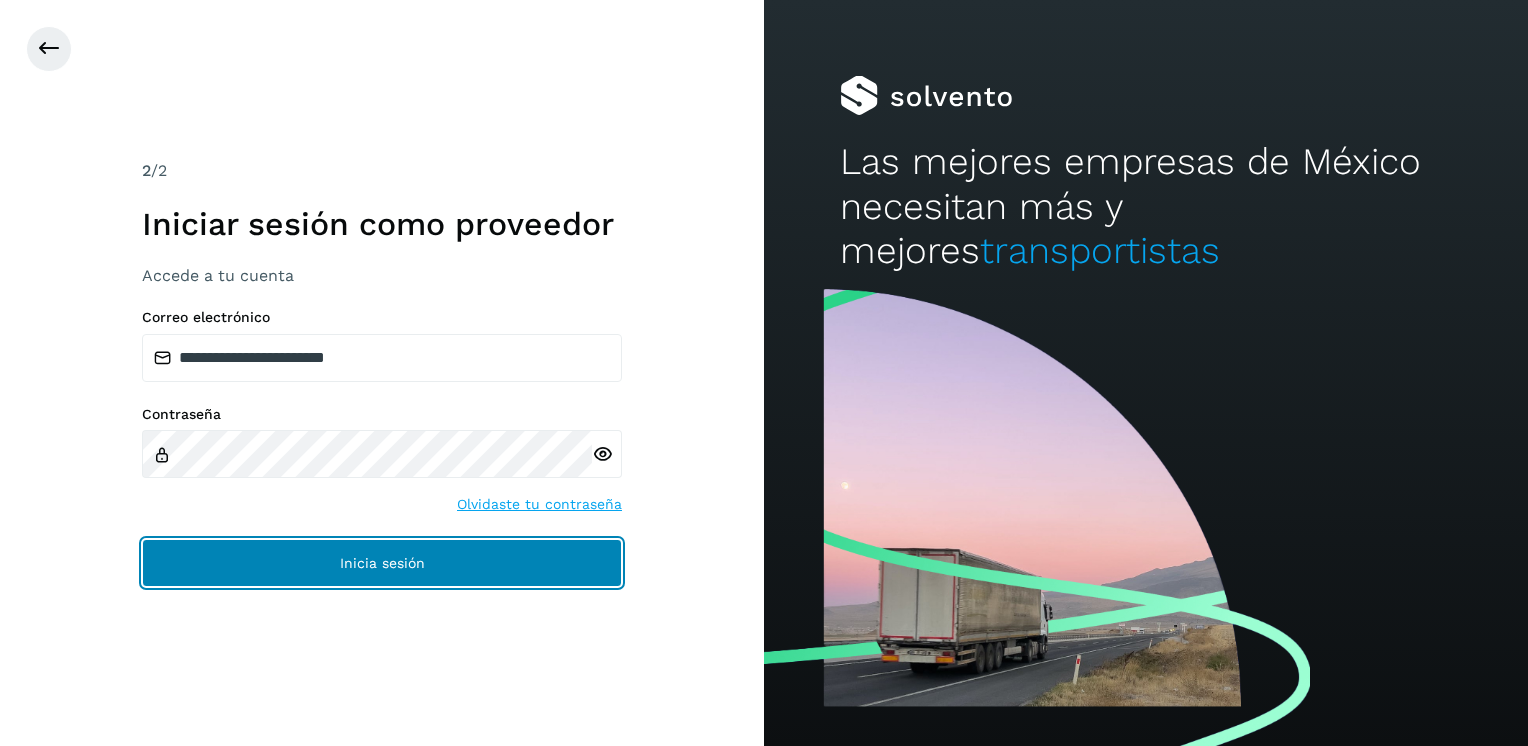 click on "Inicia sesión" at bounding box center [382, 563] 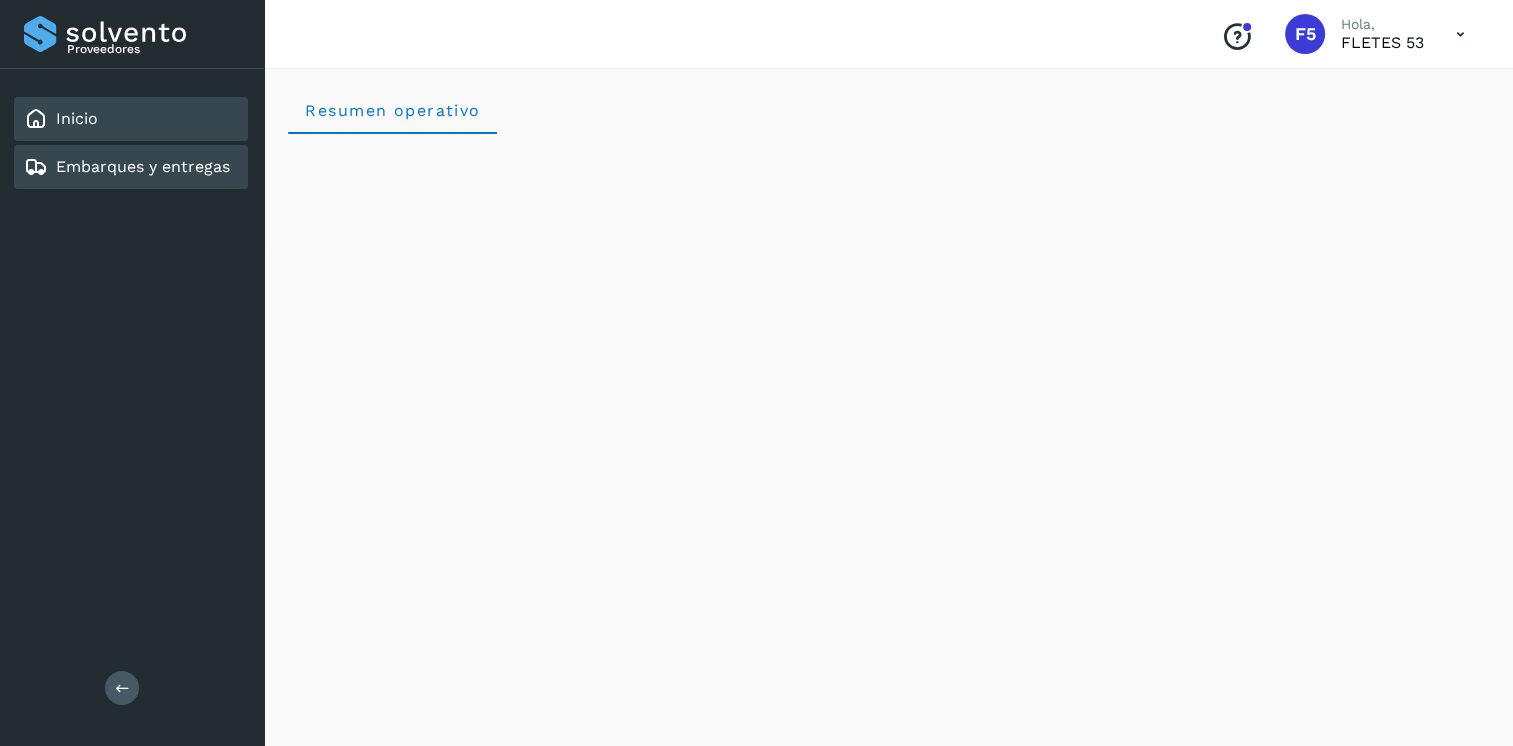 click on "Embarques y entregas" 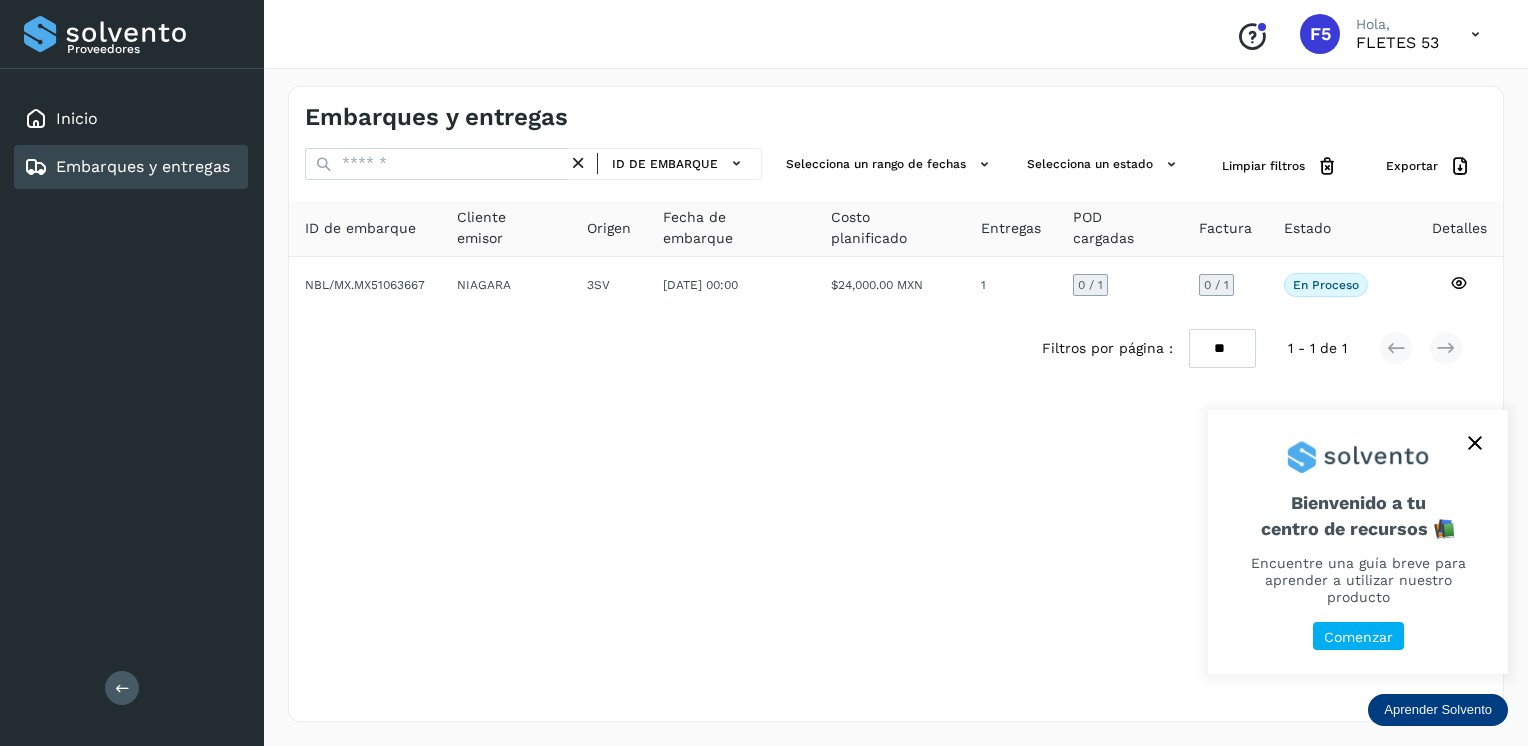 click 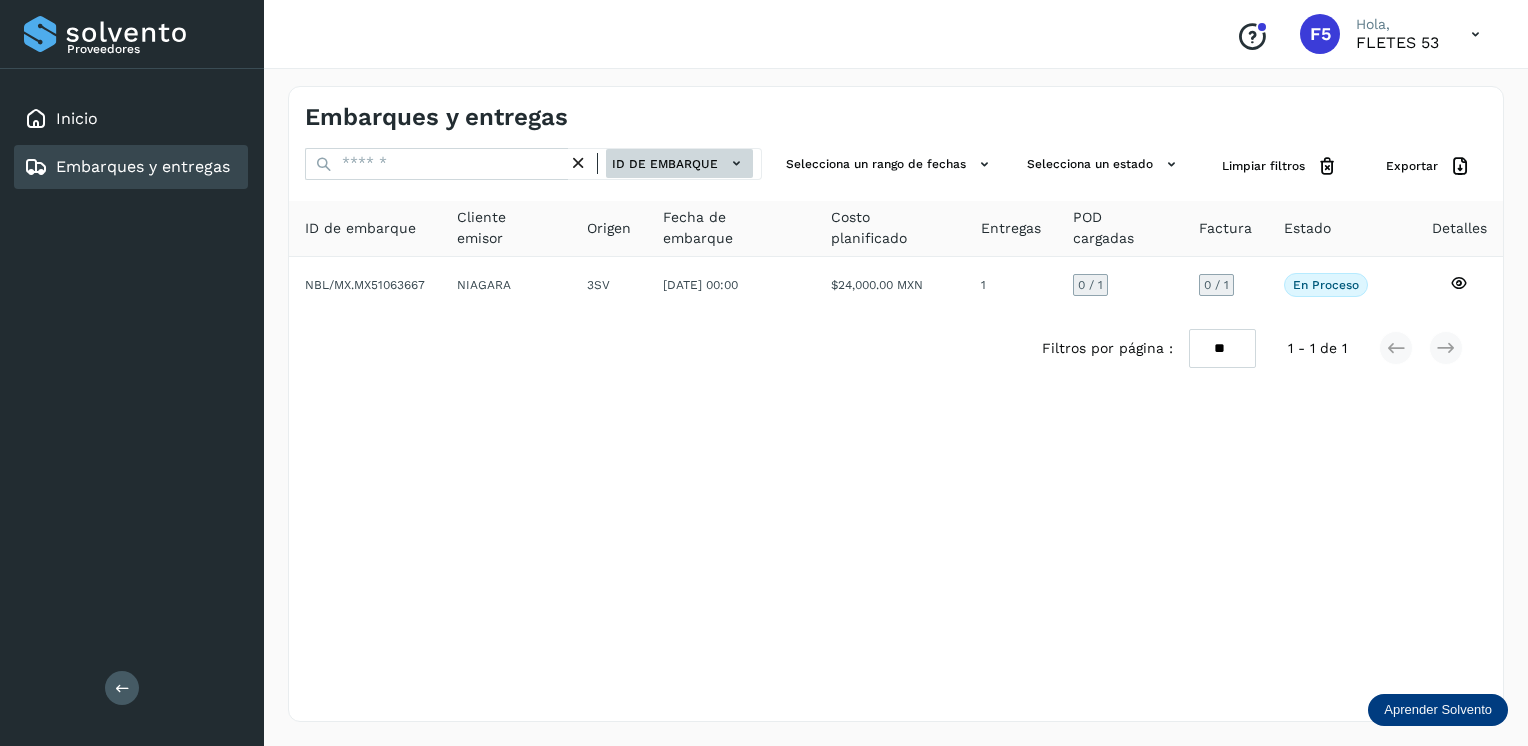 click on "ID de embarque" at bounding box center [679, 163] 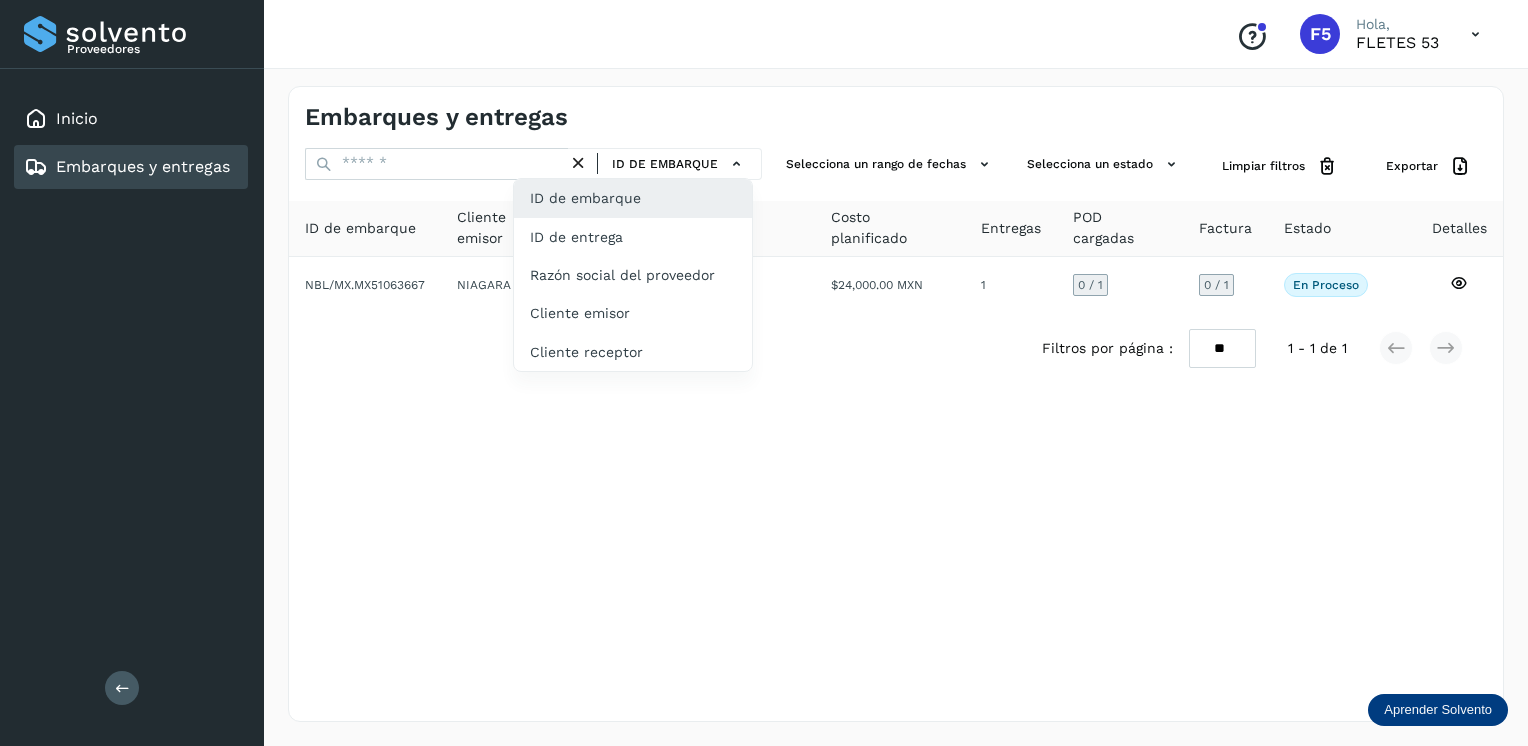 click at bounding box center [764, 373] 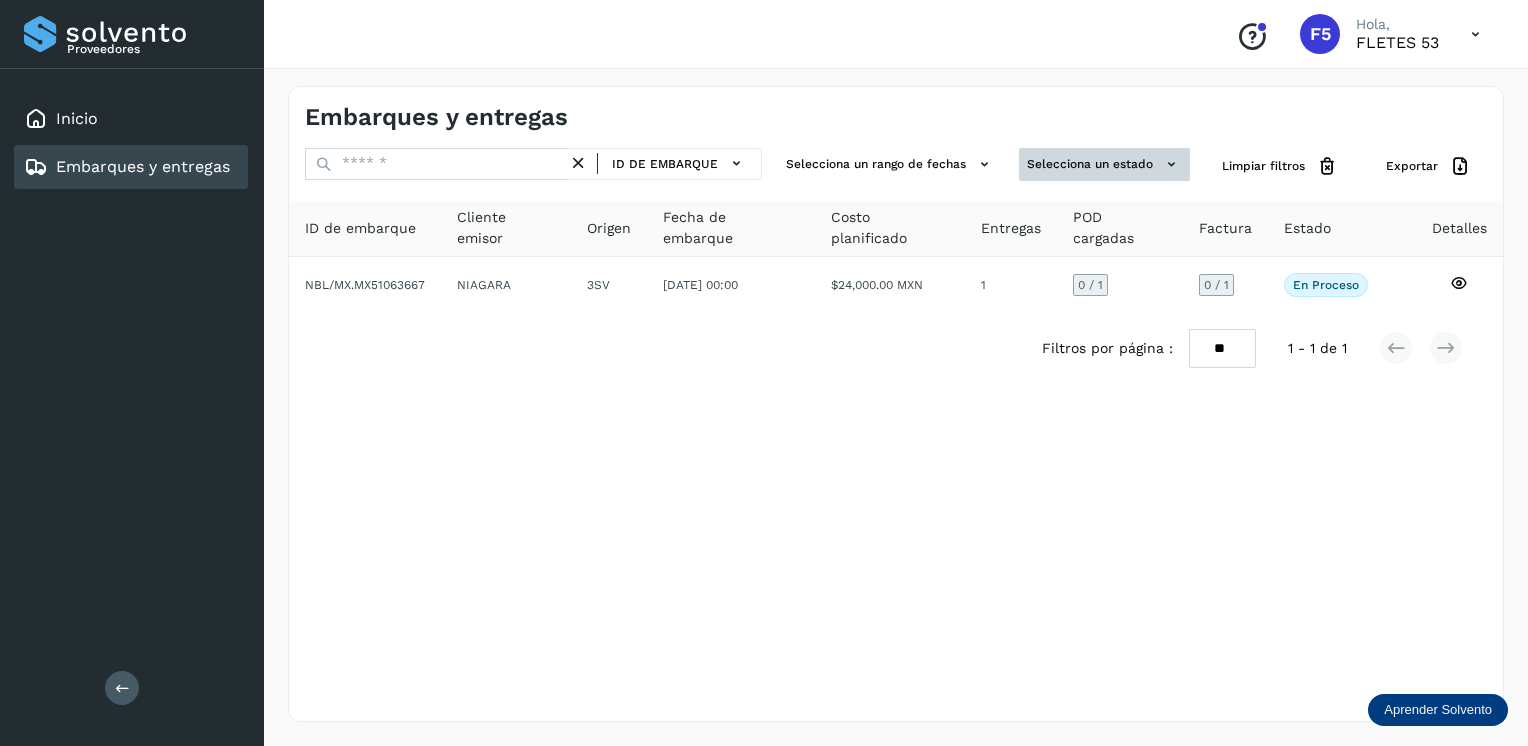 click 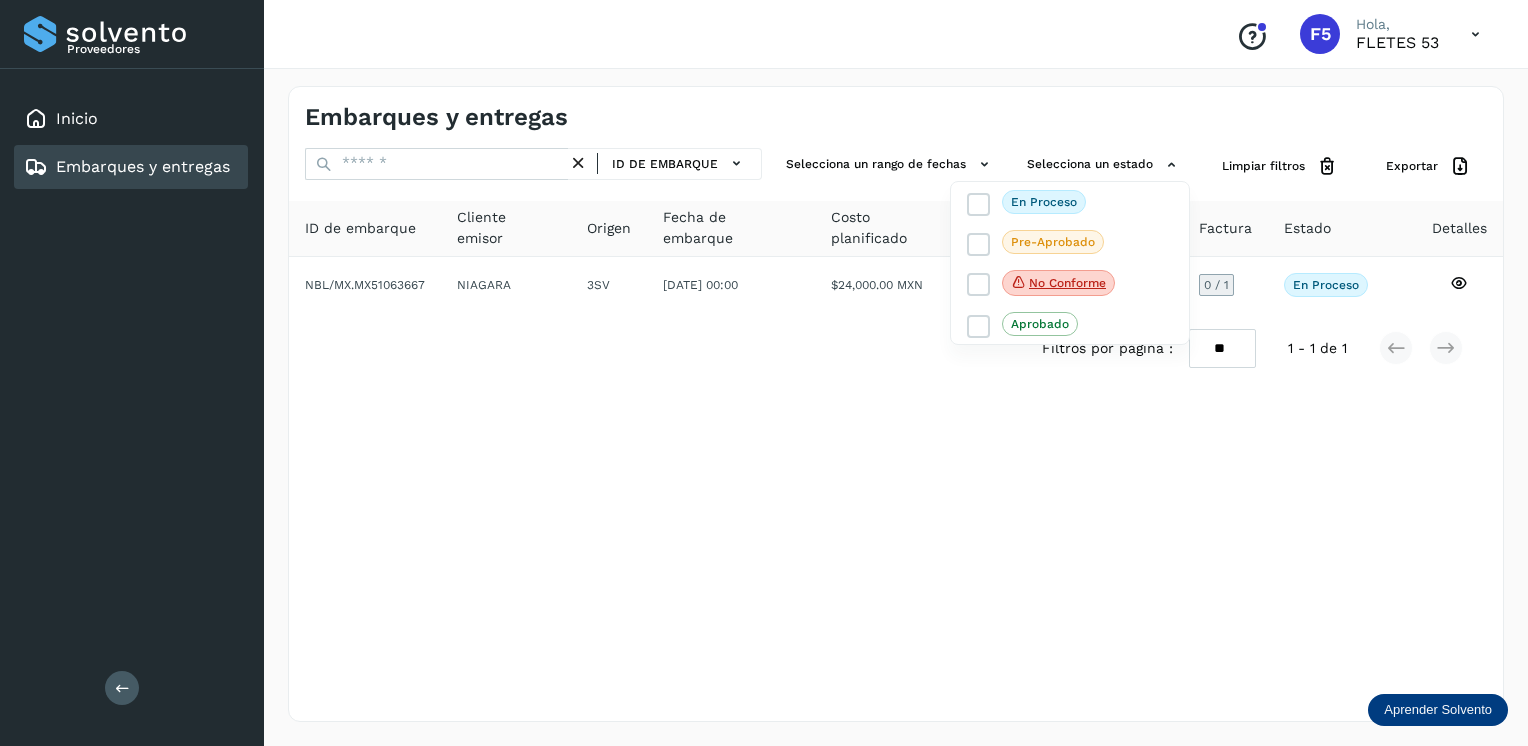click at bounding box center [764, 373] 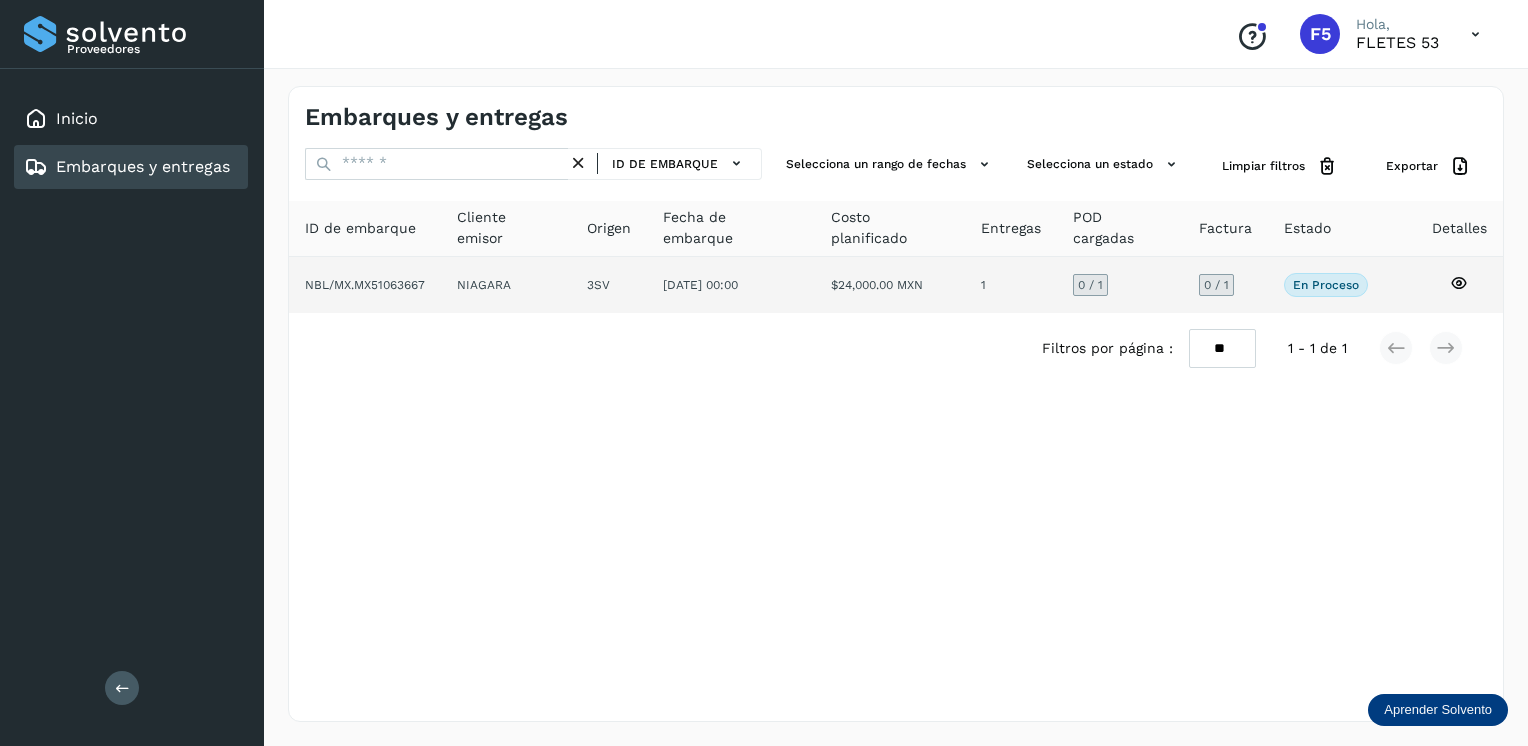 click on "NBL/MX.MX51063667" 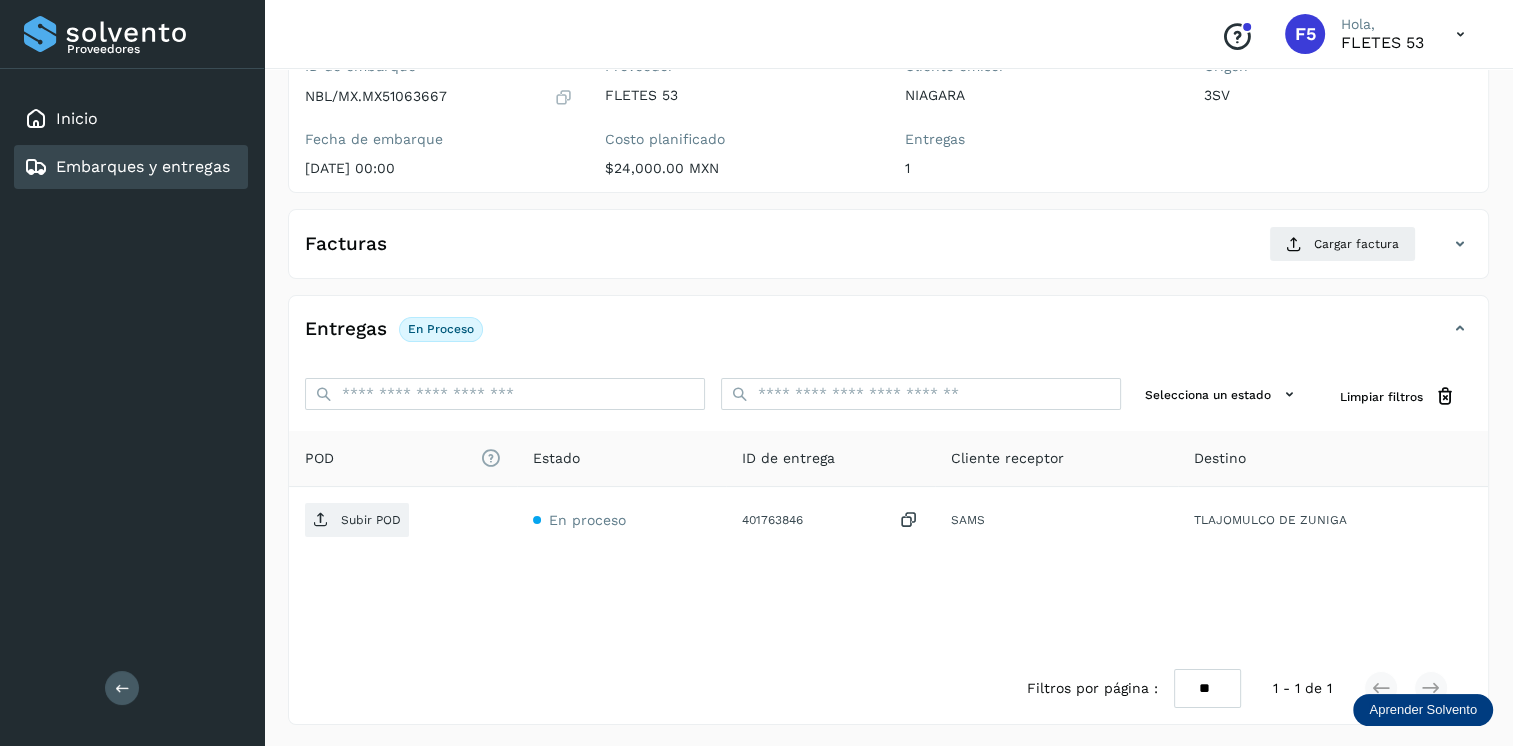 scroll, scrollTop: 100, scrollLeft: 0, axis: vertical 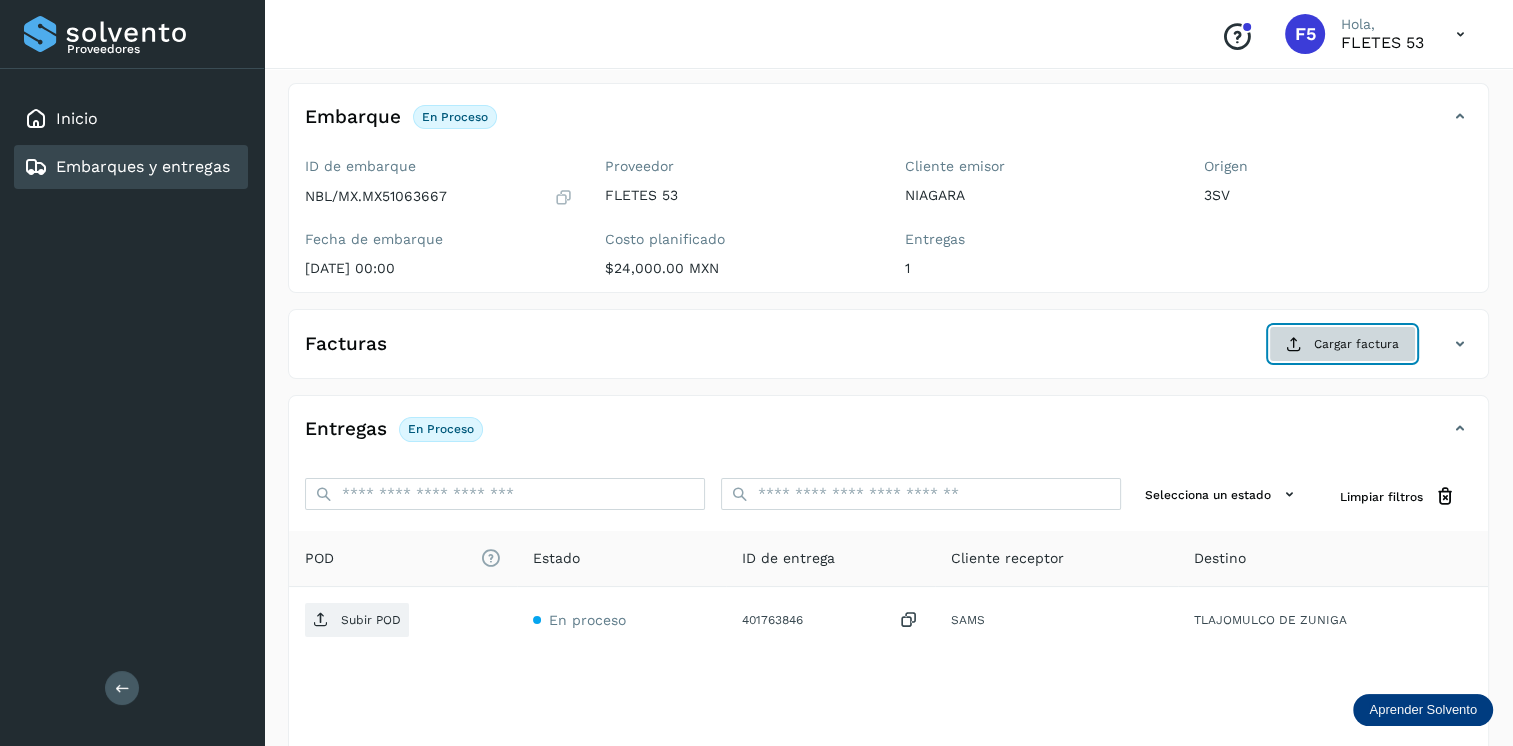 click on "Cargar factura" 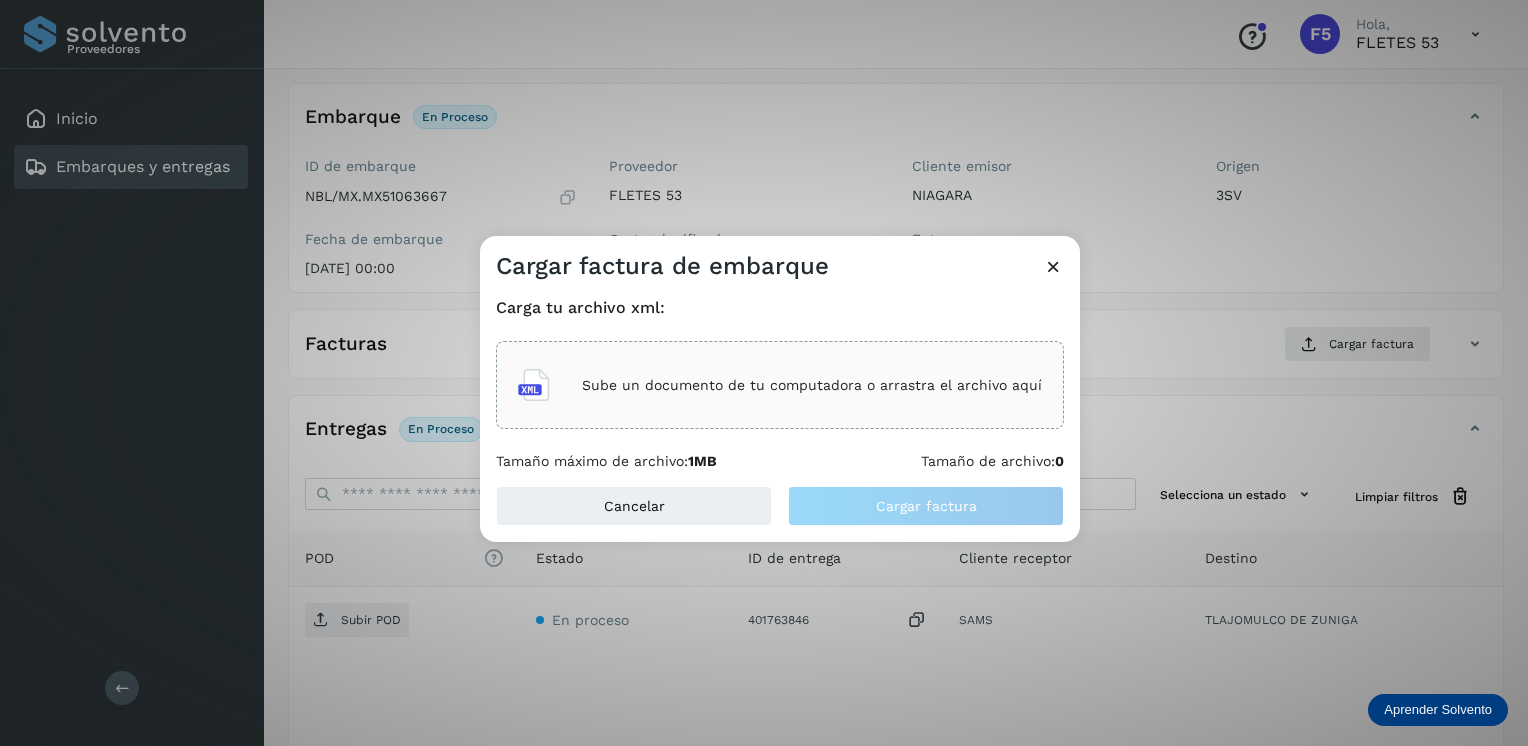 click at bounding box center (1053, 266) 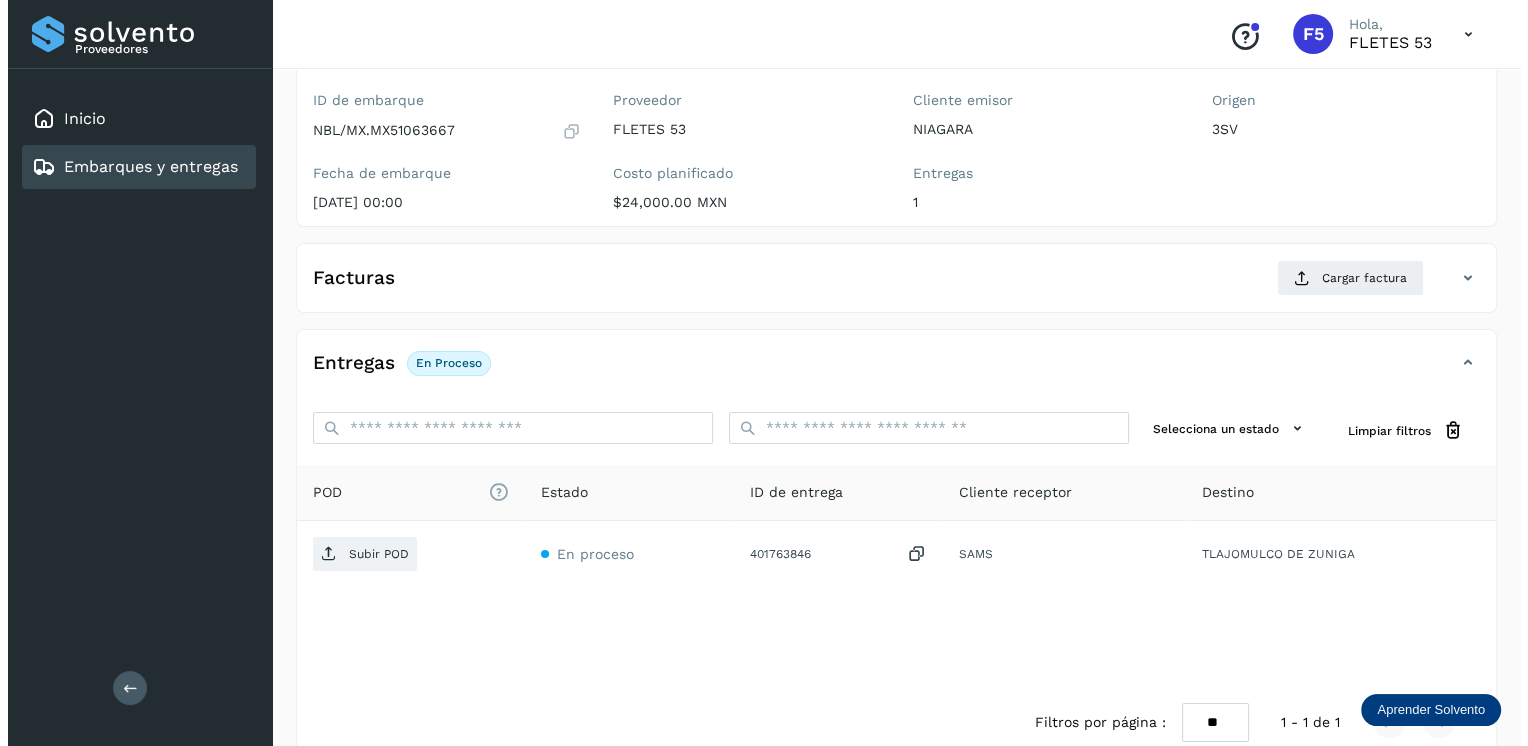 scroll, scrollTop: 200, scrollLeft: 0, axis: vertical 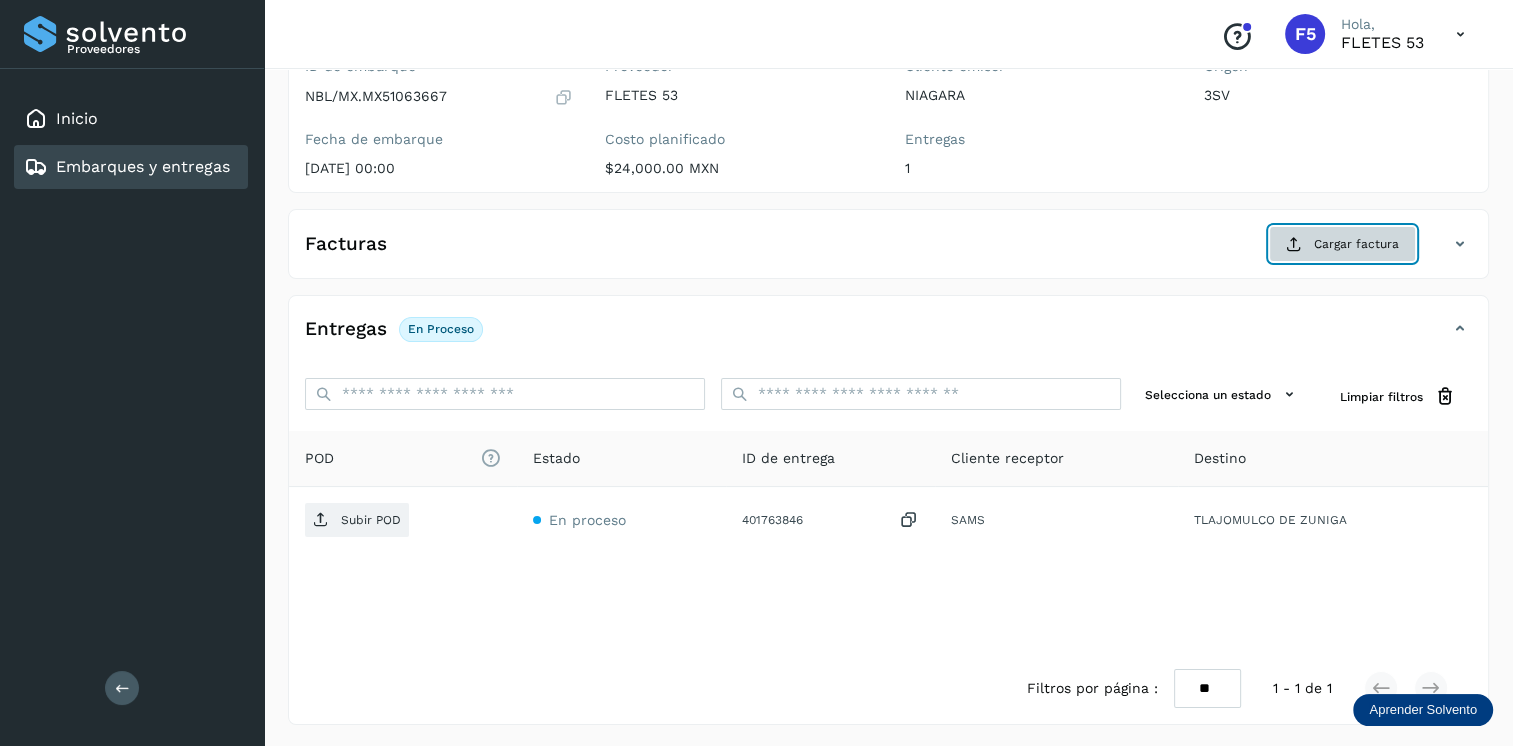 click on "Cargar factura" 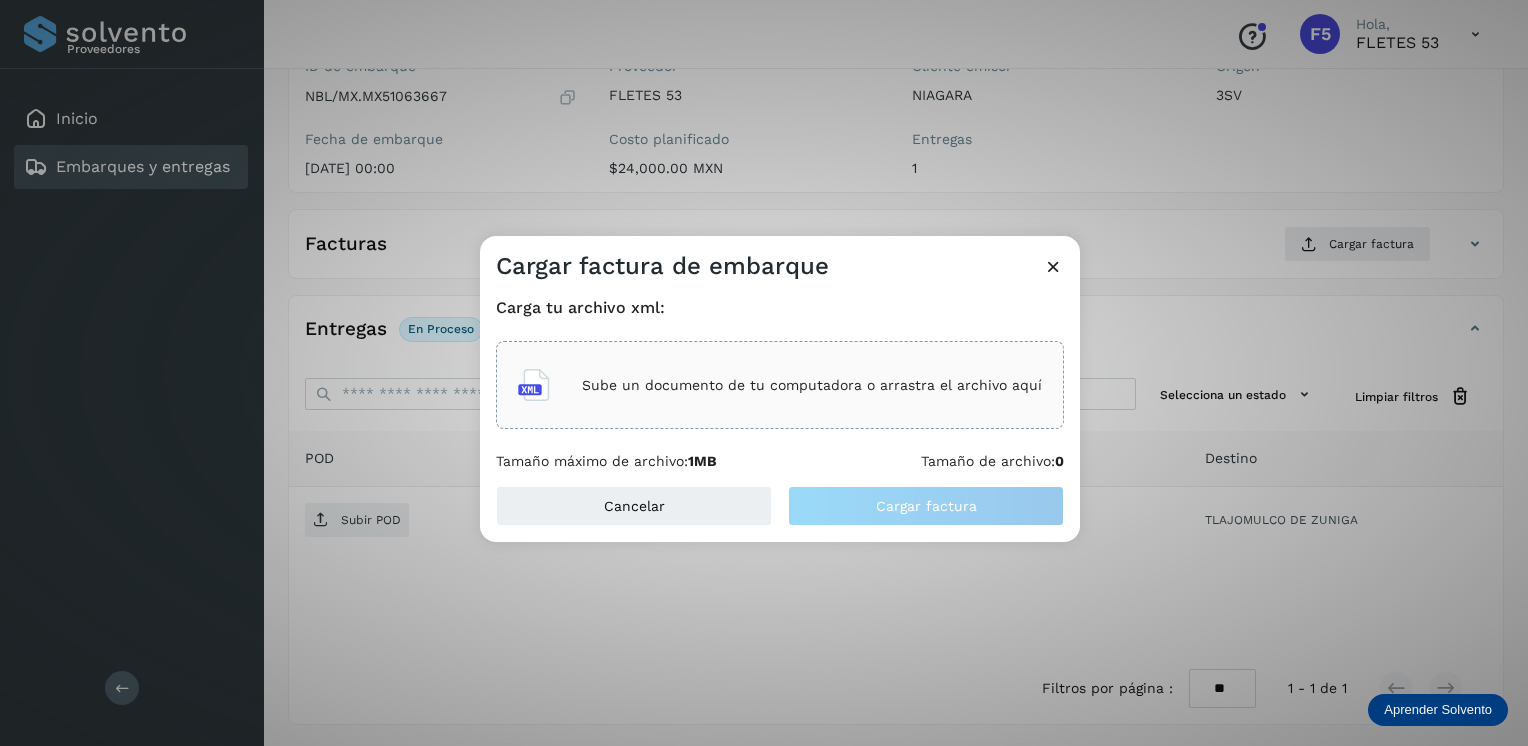 click on "Sube un documento de tu computadora o arrastra el archivo aquí" at bounding box center (812, 385) 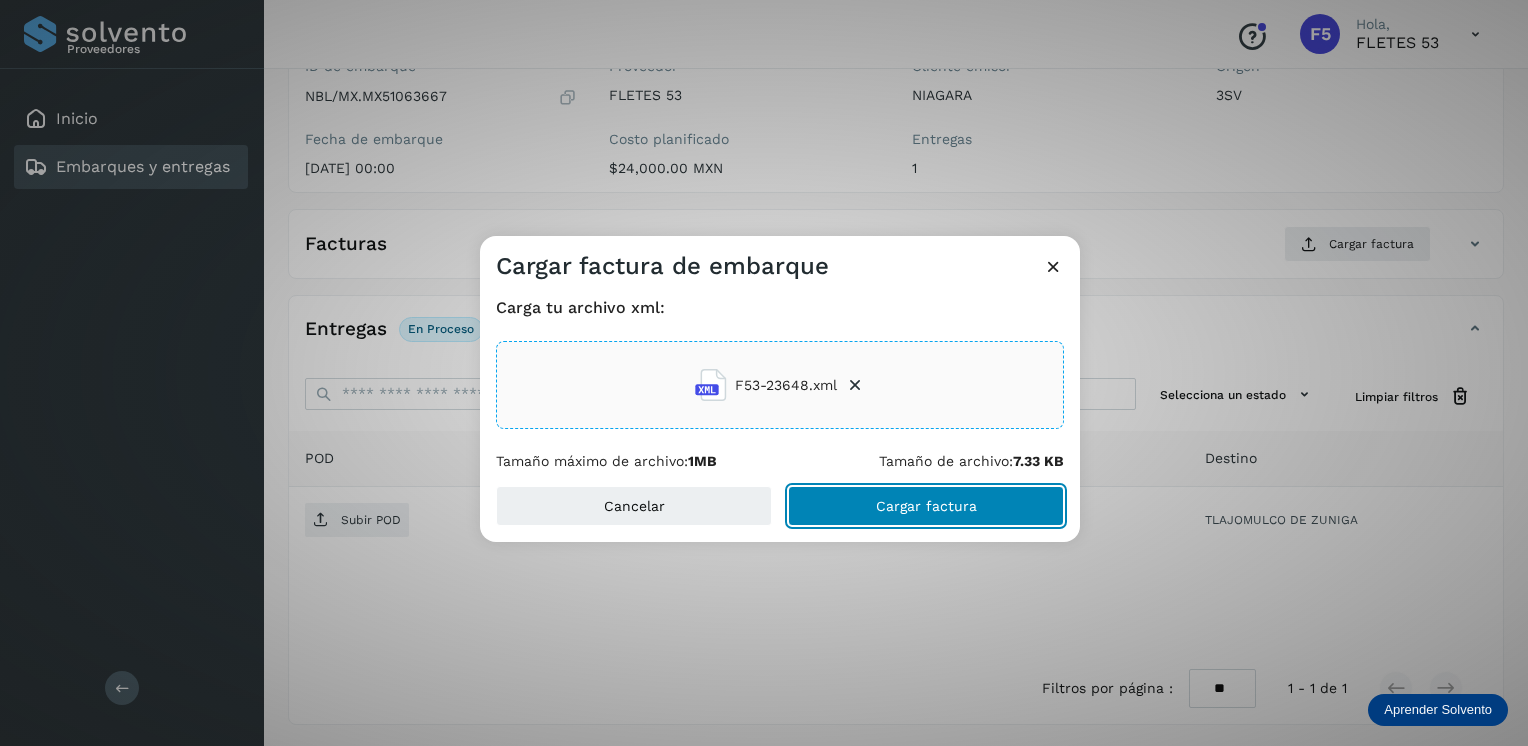 click on "Cargar factura" 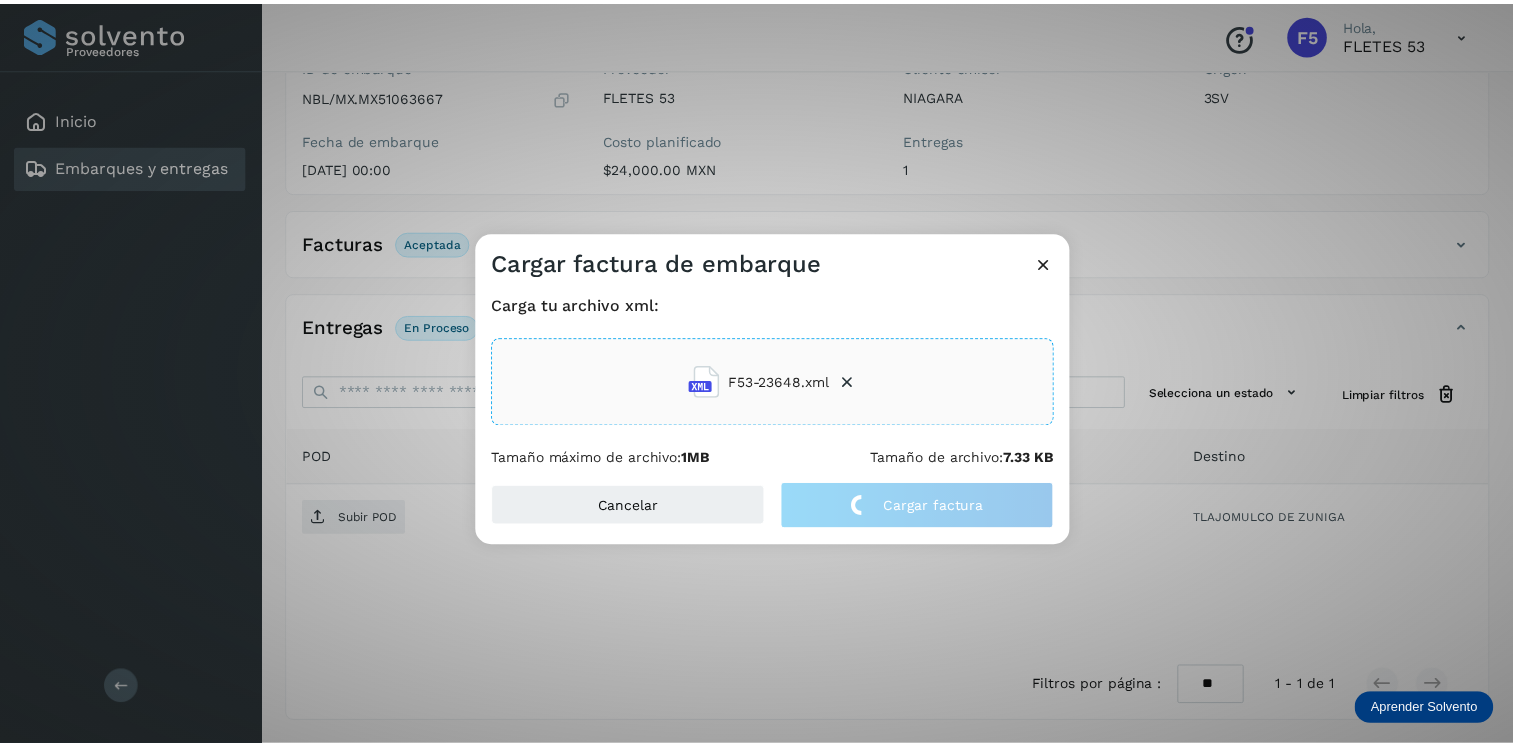 scroll, scrollTop: 199, scrollLeft: 0, axis: vertical 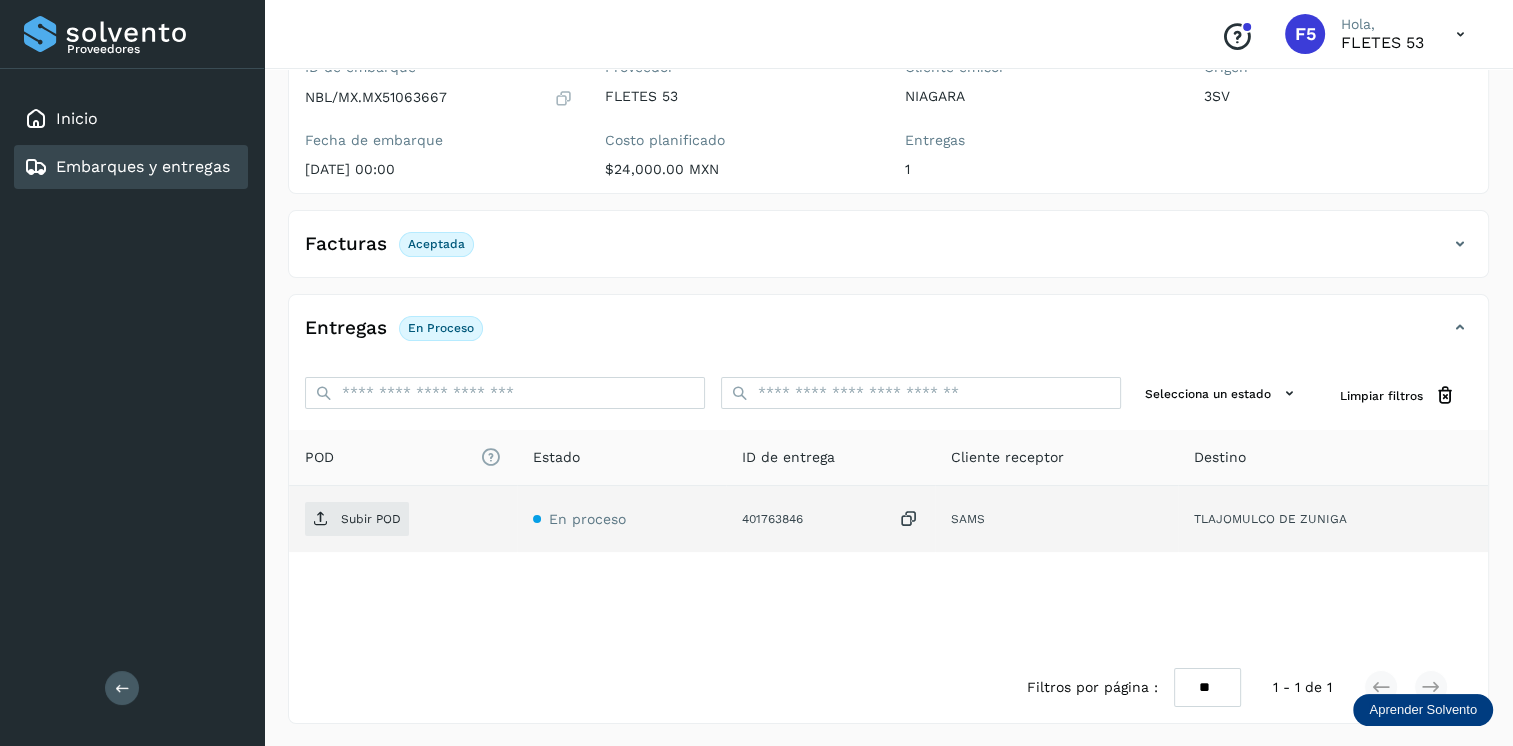 click at bounding box center [909, 519] 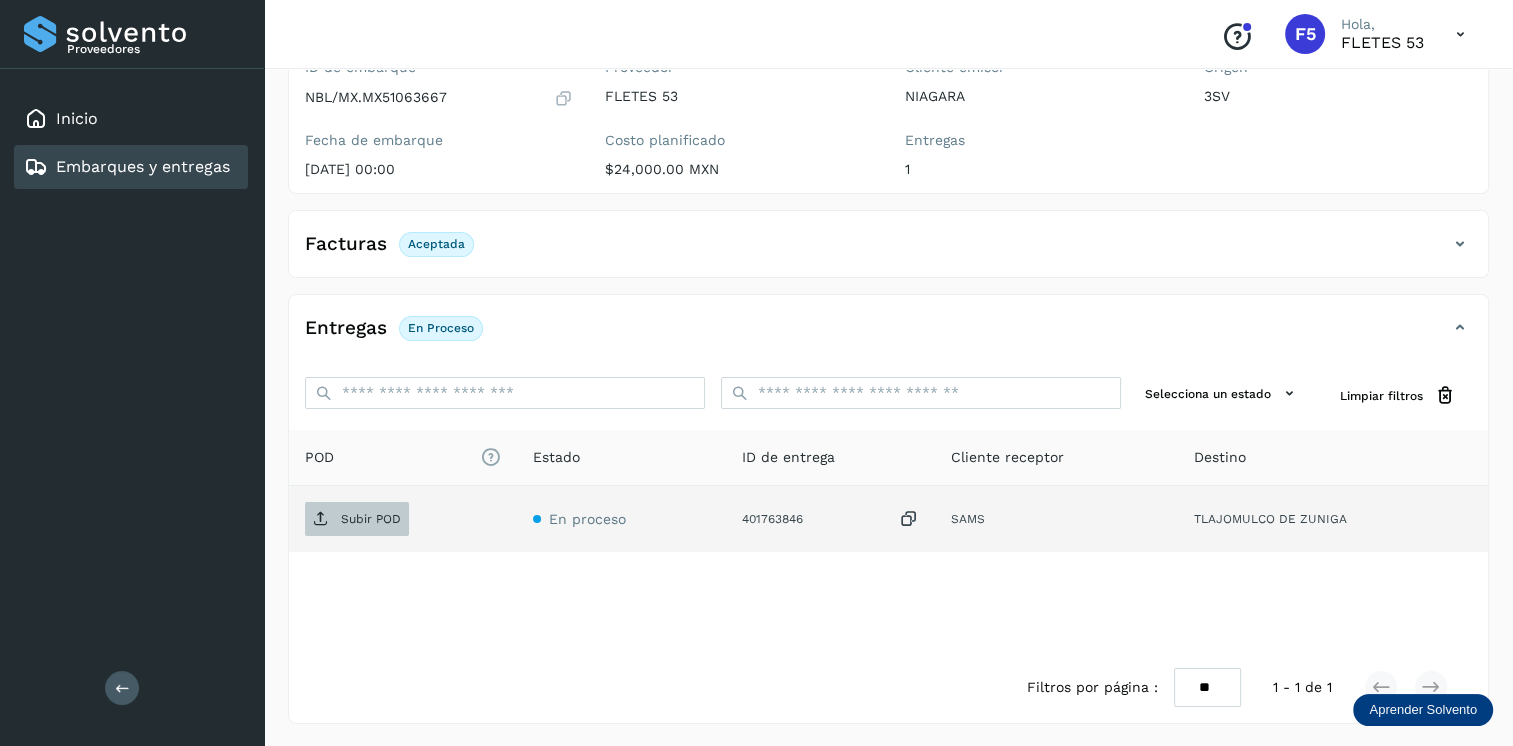 click on "Subir POD" at bounding box center [371, 519] 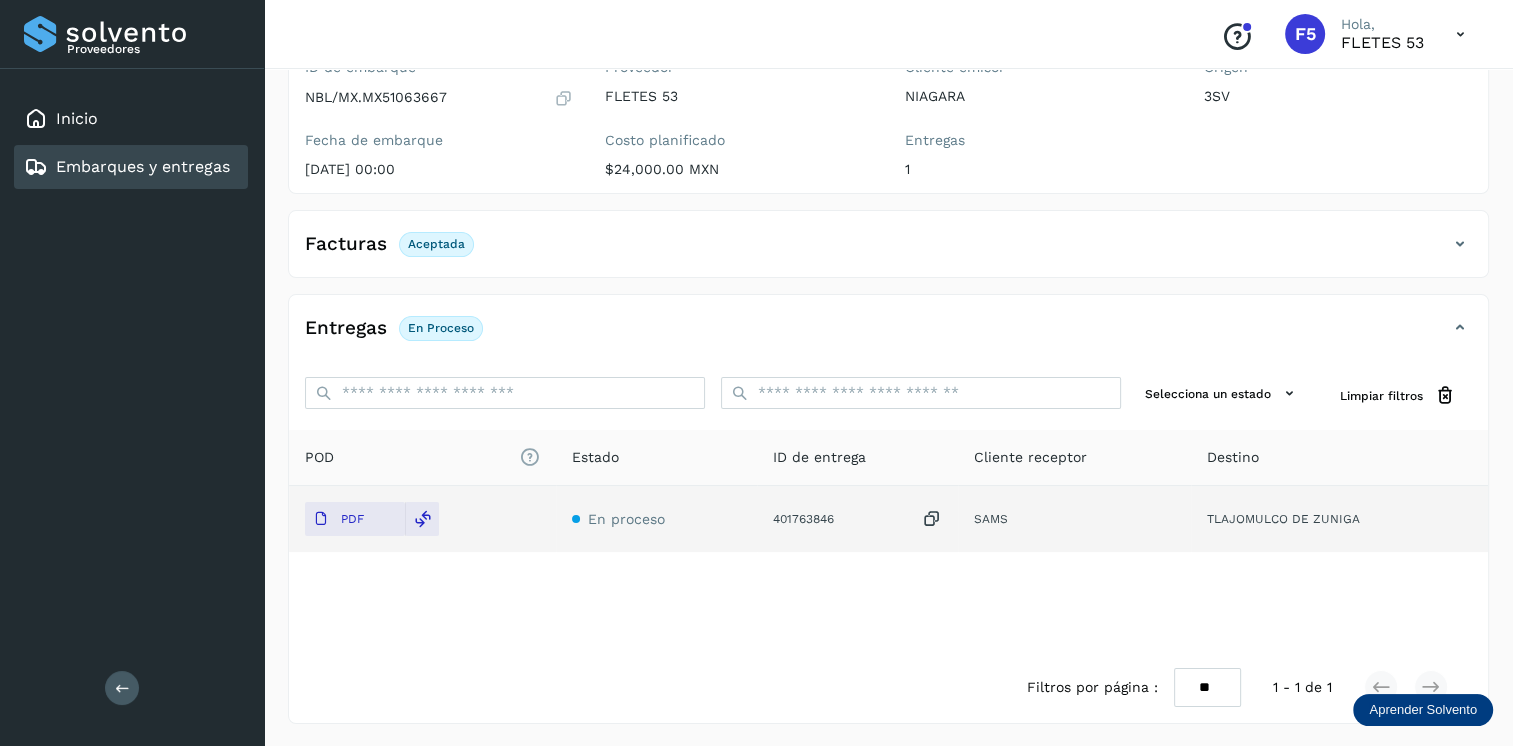 click on "Conoce nuestros beneficios" at bounding box center [1237, 37] 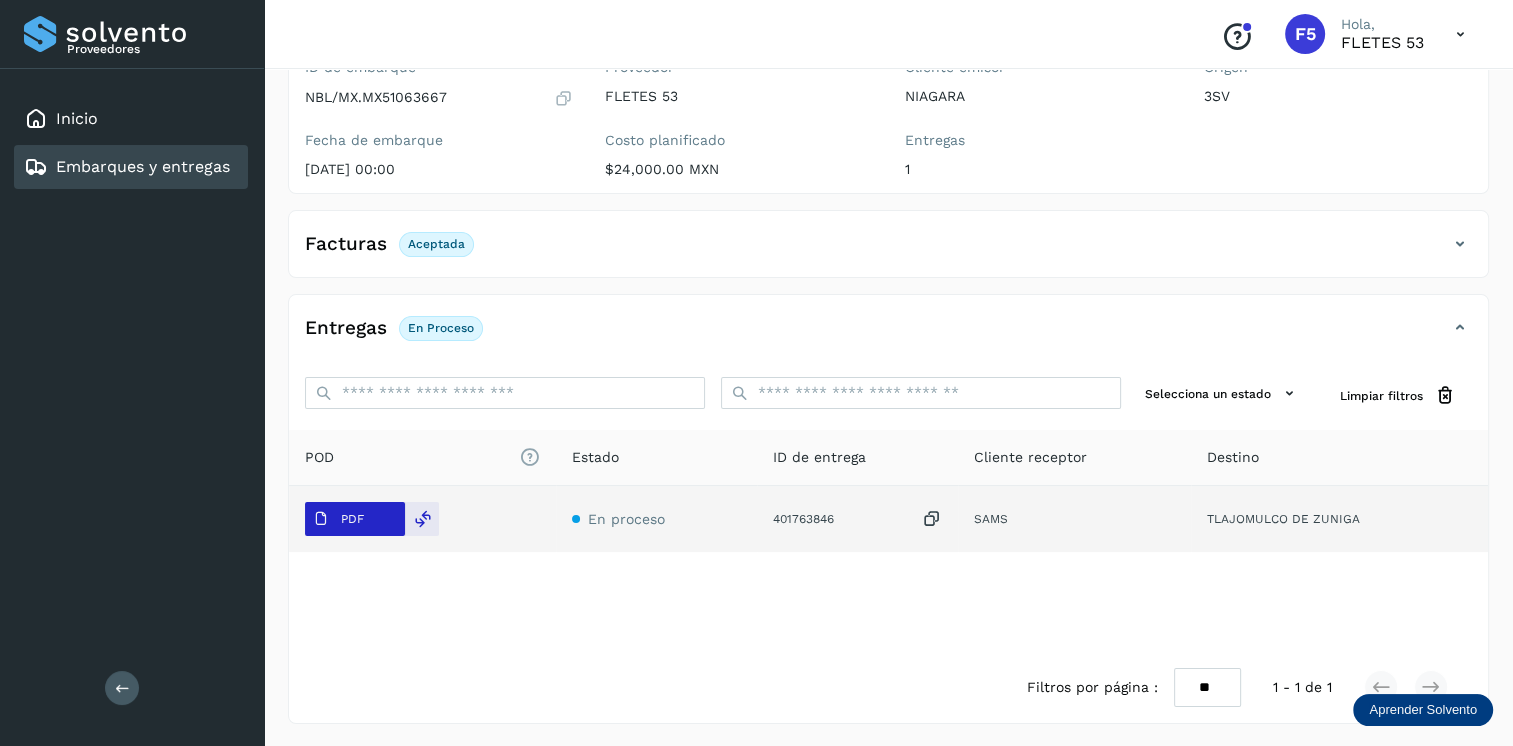 click on "PDF" at bounding box center (338, 519) 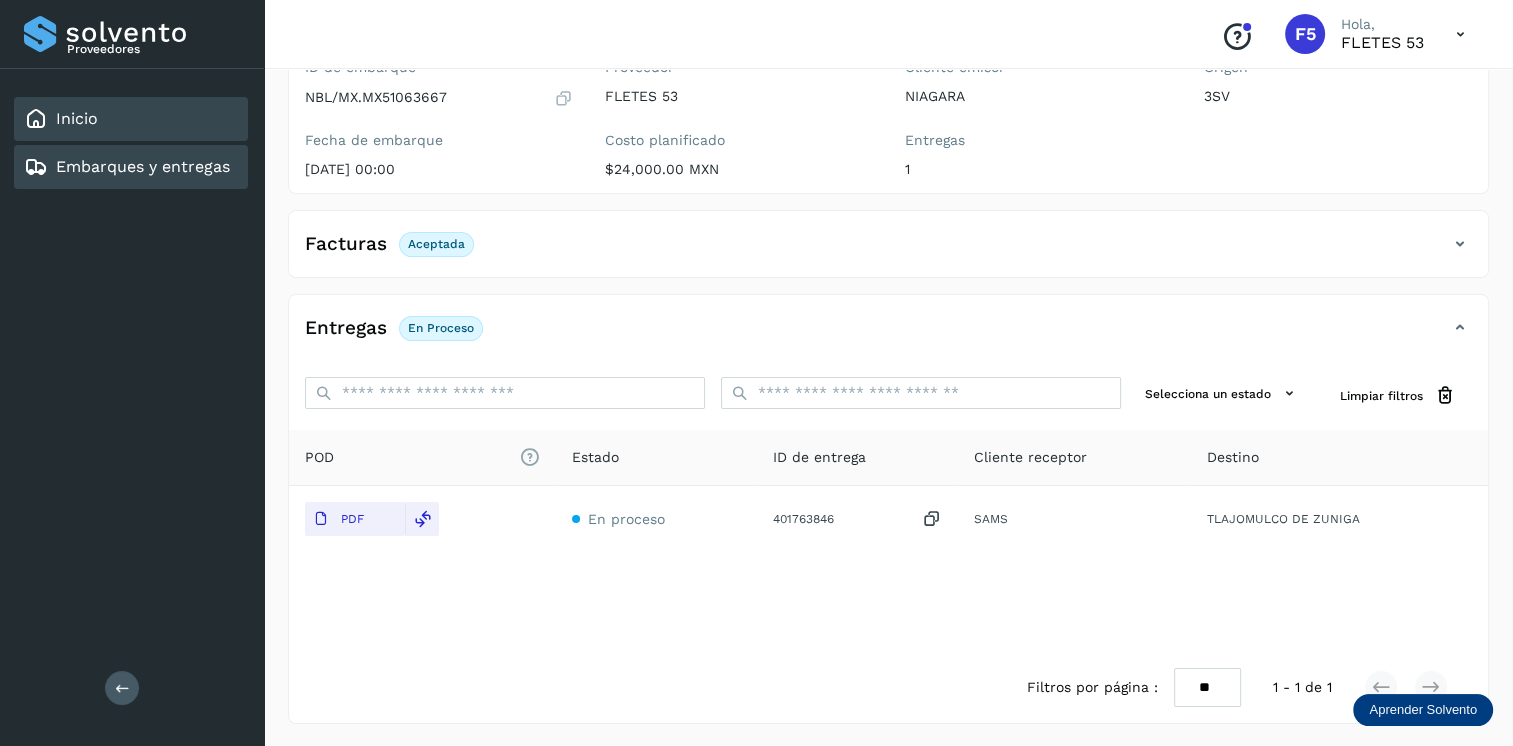 click on "Inicio" 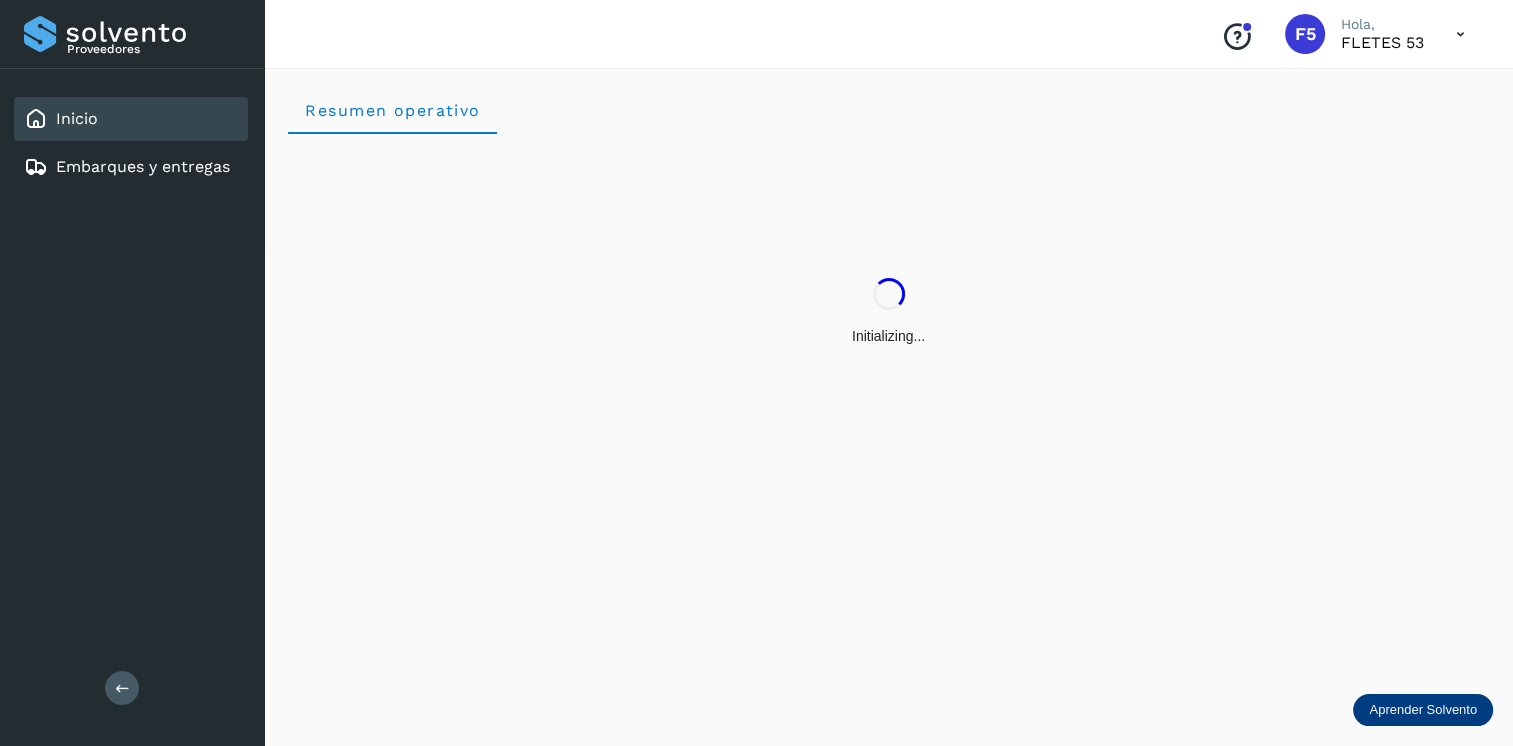 scroll, scrollTop: 0, scrollLeft: 0, axis: both 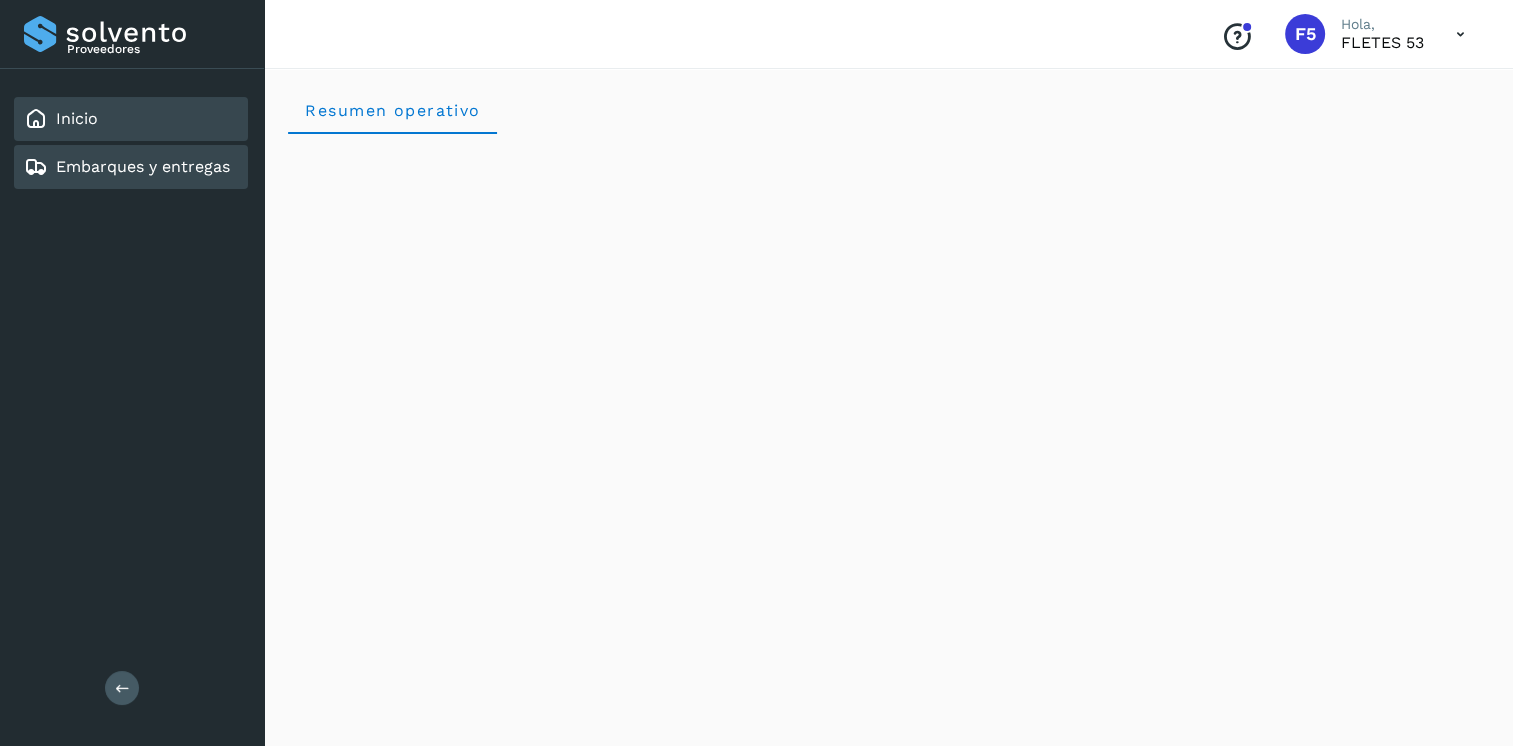 click on "Embarques y entregas" at bounding box center (127, 167) 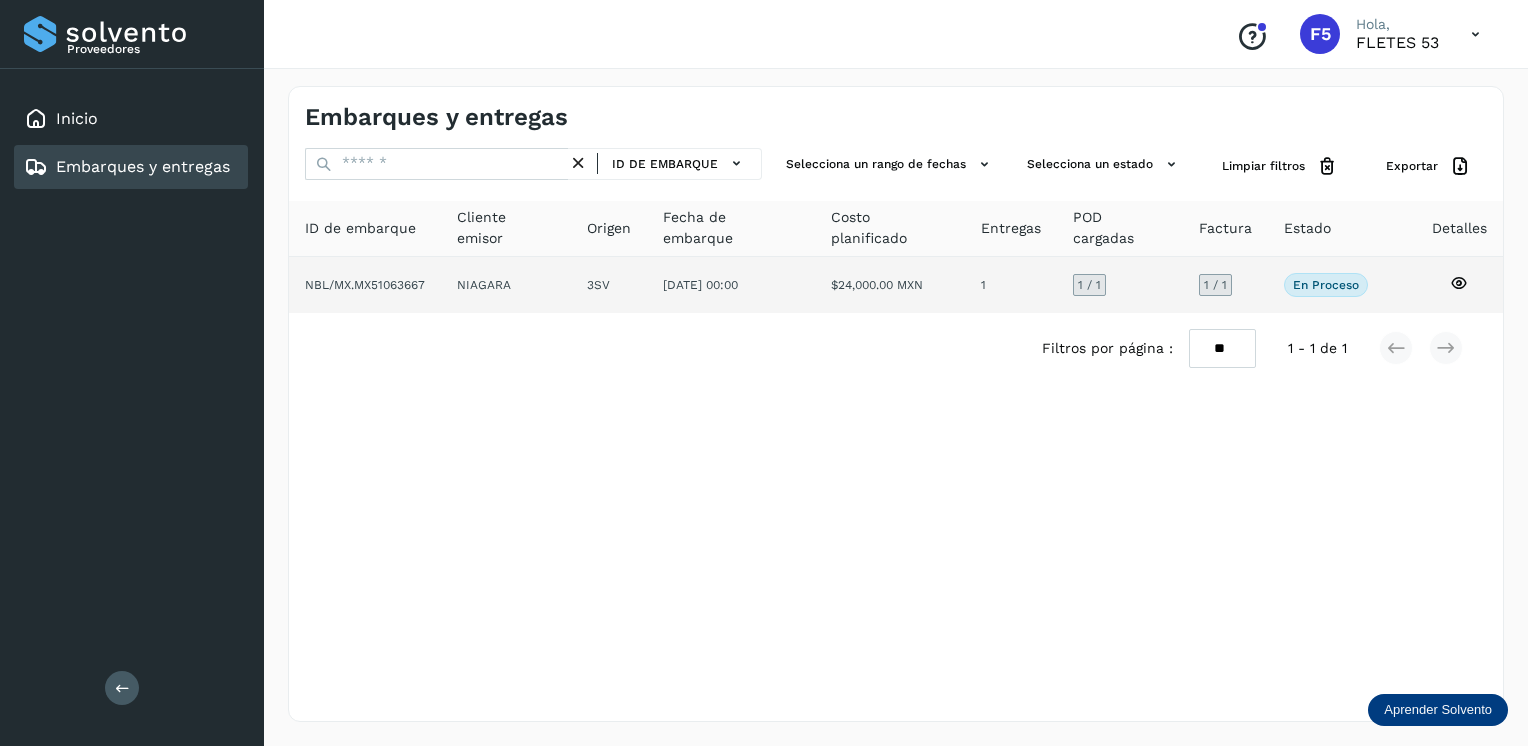 click on "NBL/MX.MX51063667" 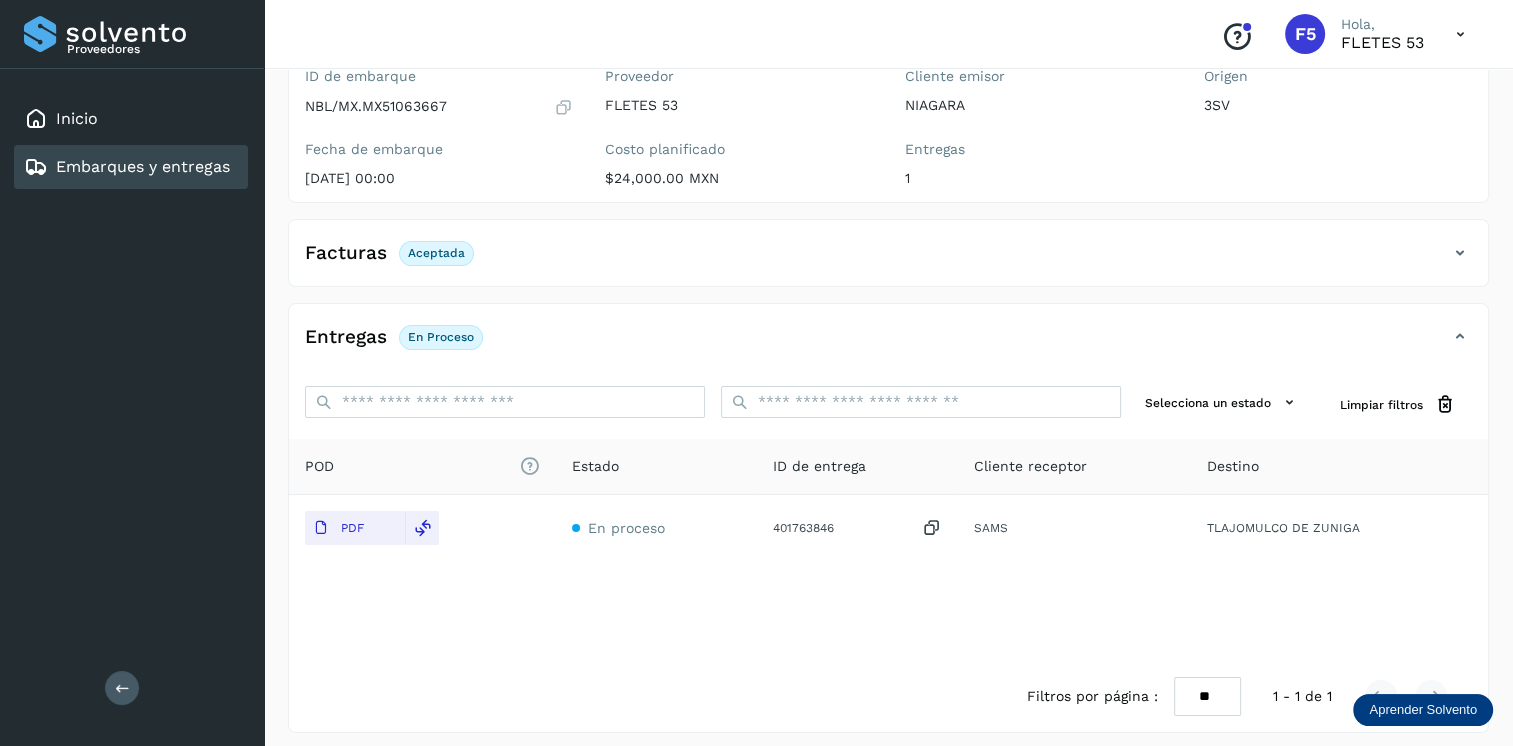 scroll, scrollTop: 199, scrollLeft: 0, axis: vertical 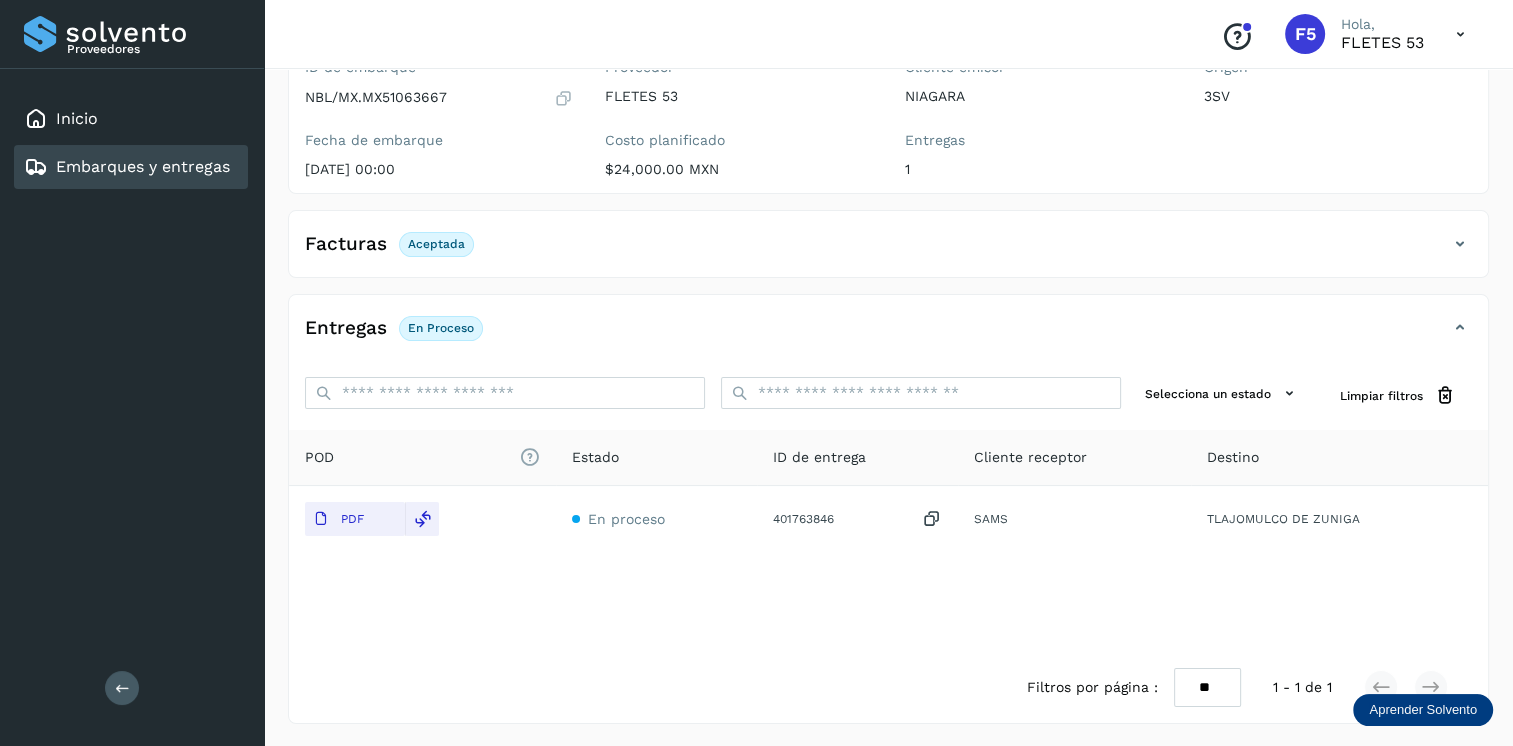 click at bounding box center (1460, 34) 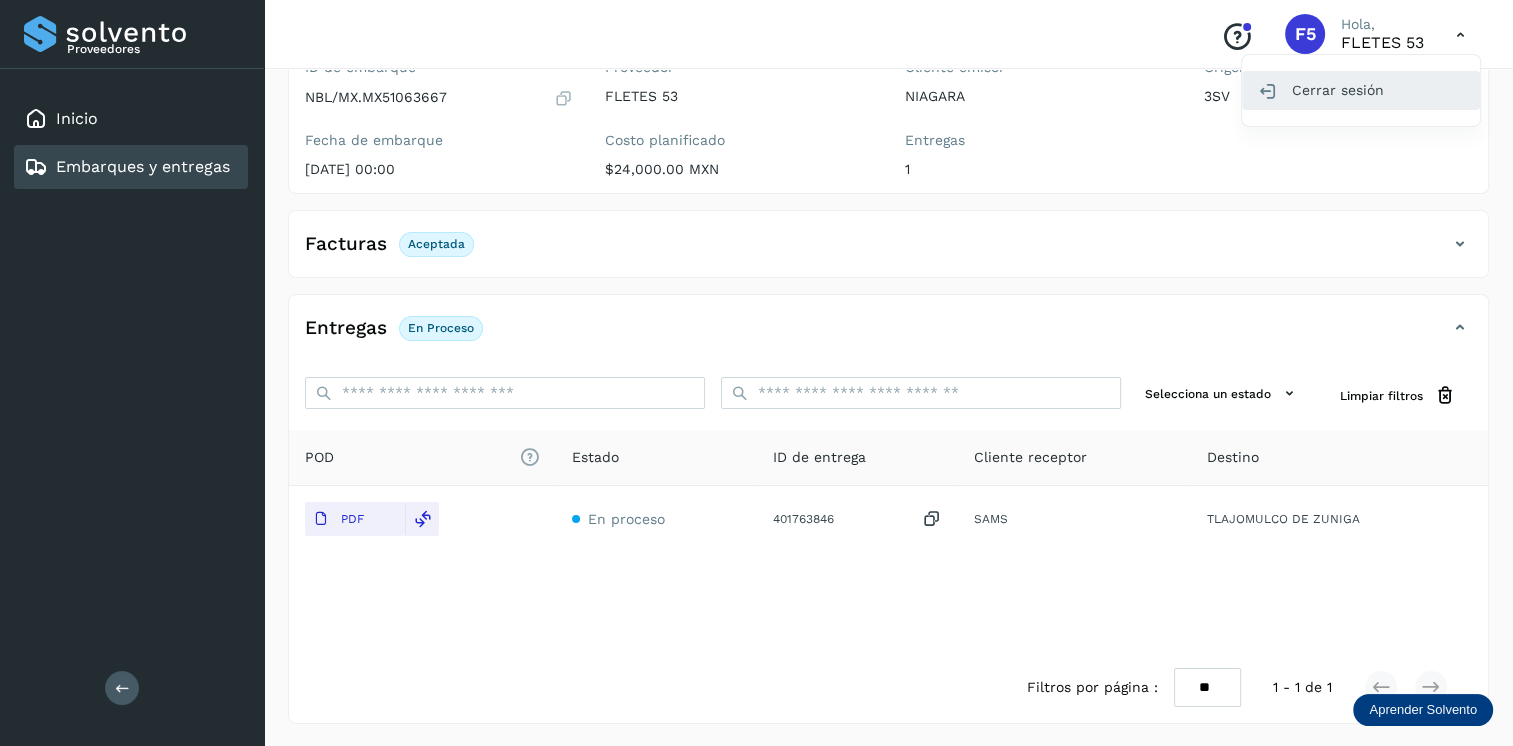 click on "Cerrar sesión" 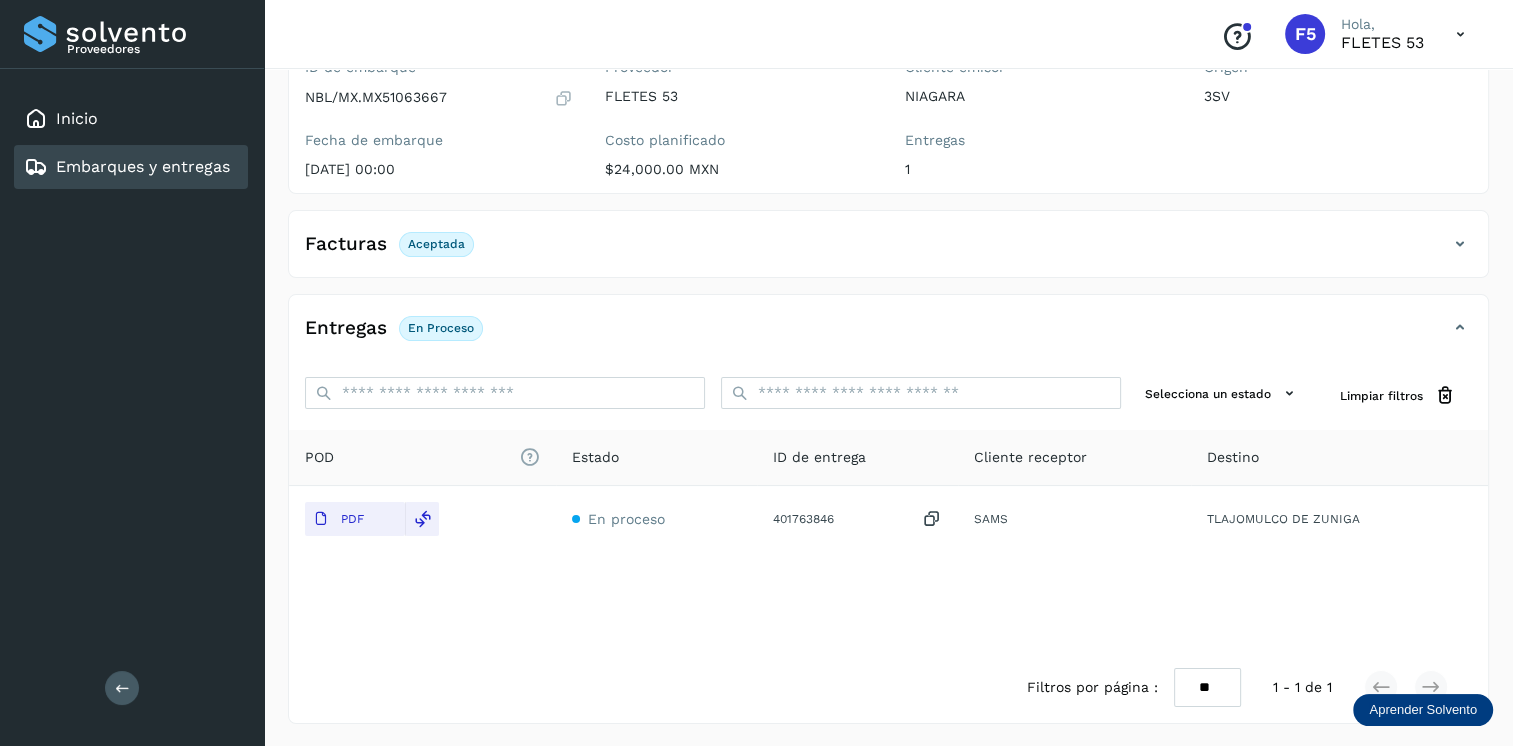 scroll, scrollTop: 0, scrollLeft: 0, axis: both 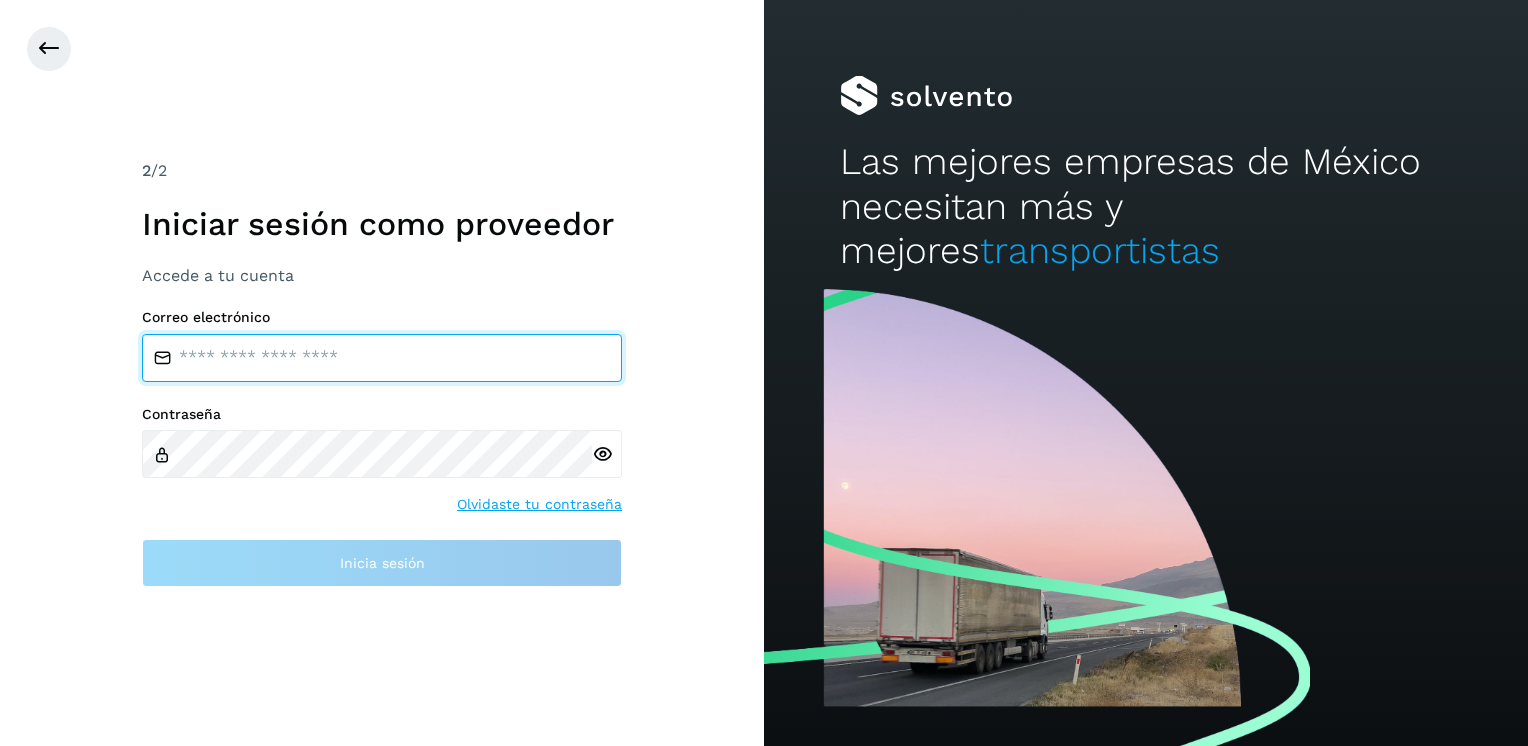 type on "**********" 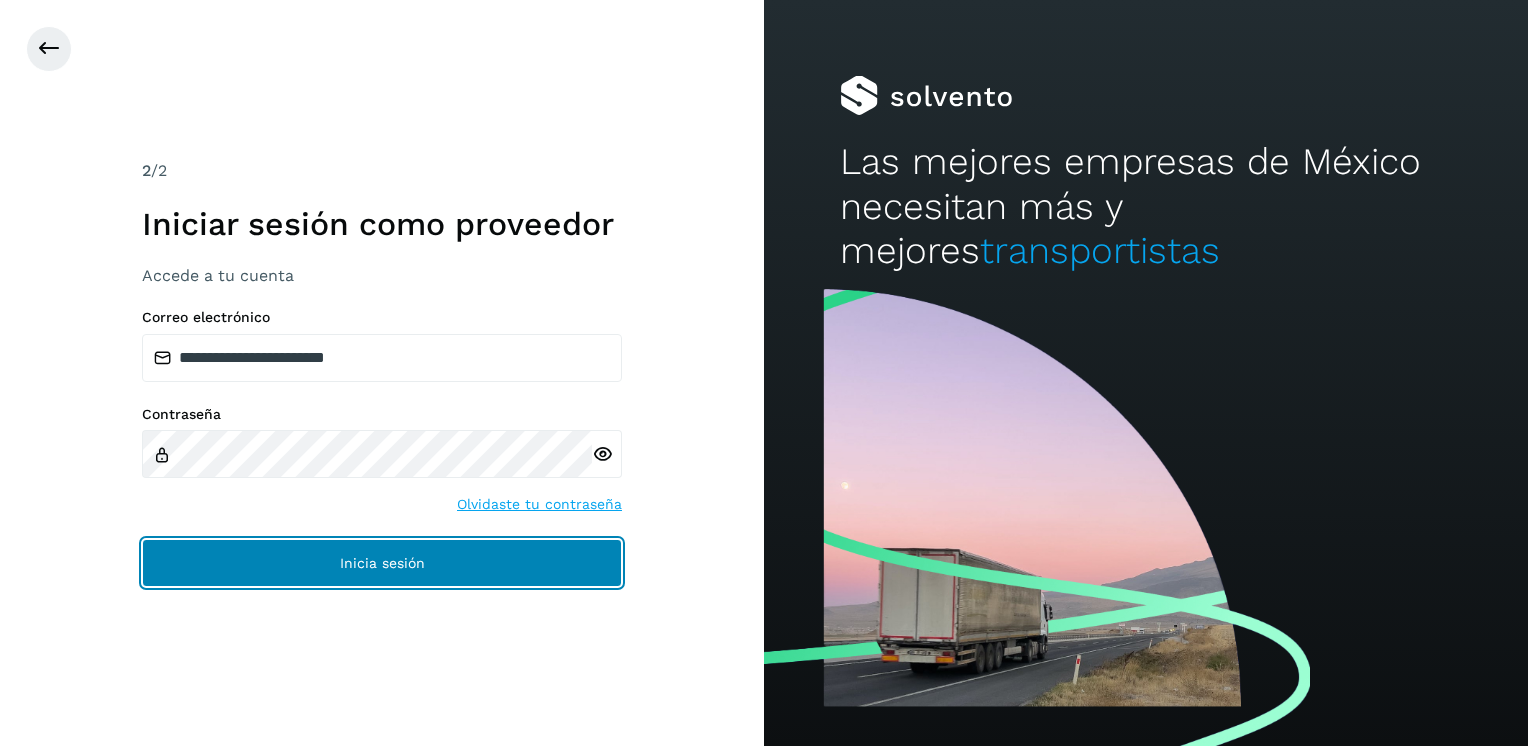 click on "Inicia sesión" at bounding box center (382, 563) 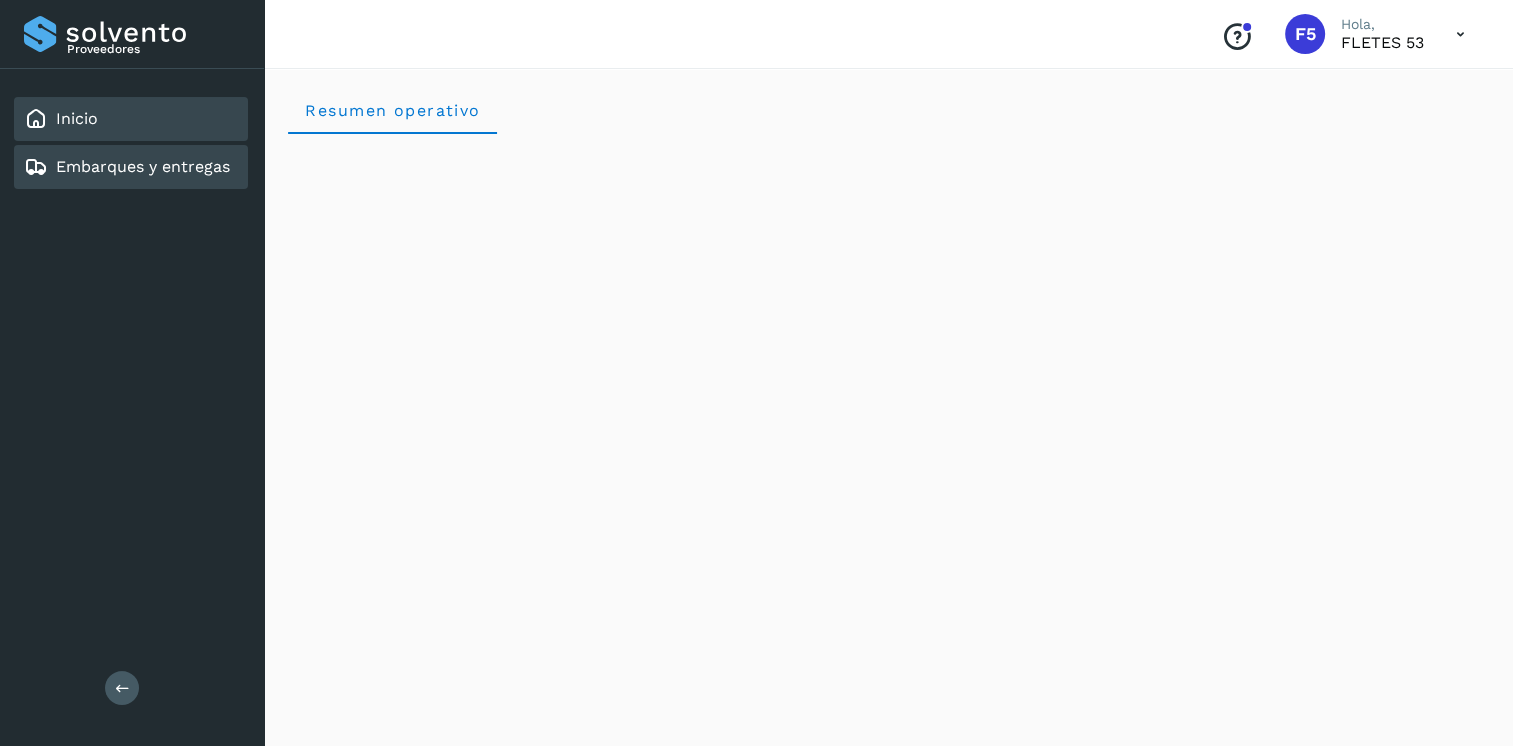 click on "Embarques y entregas" at bounding box center (143, 166) 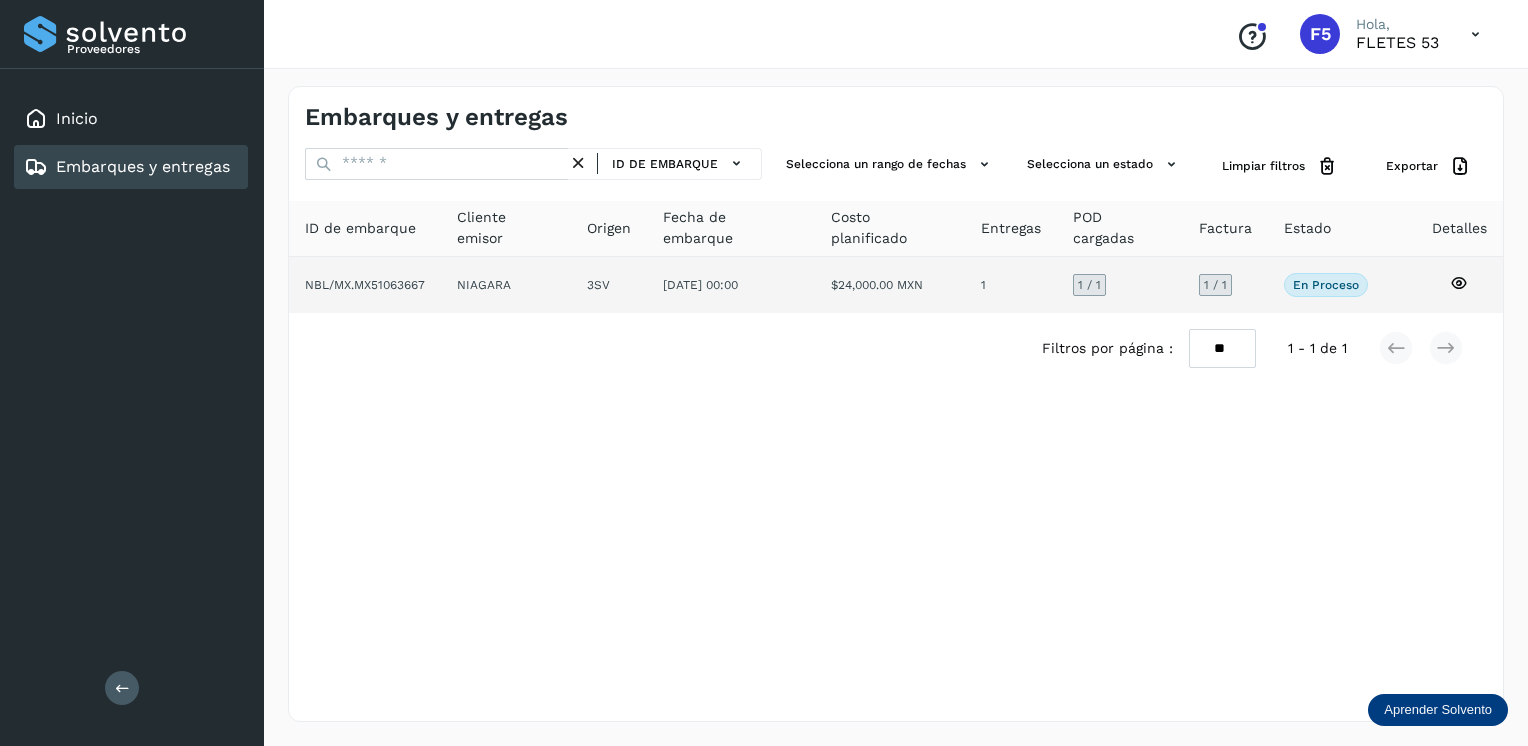 click on "NBL/MX.MX51063667" 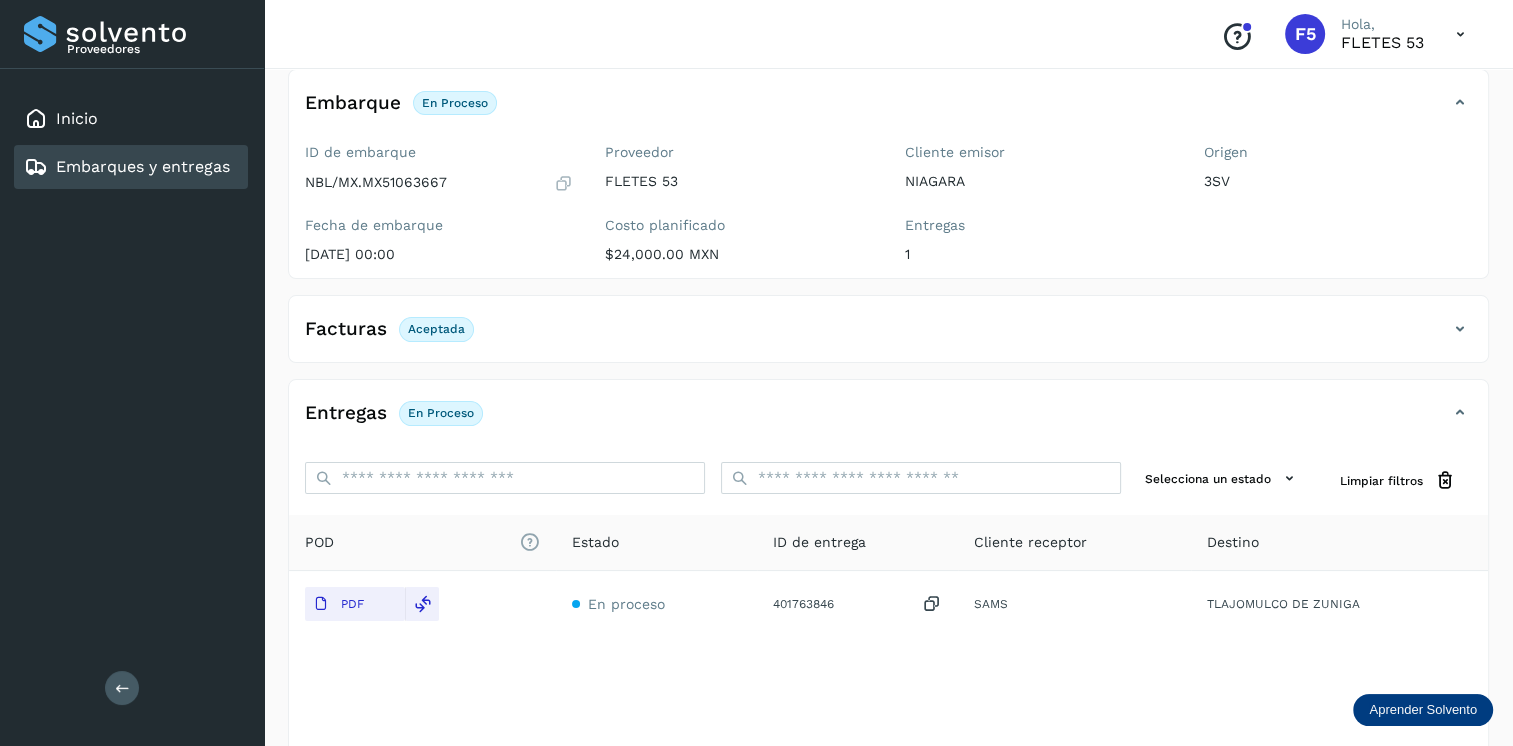 scroll, scrollTop: 0, scrollLeft: 0, axis: both 